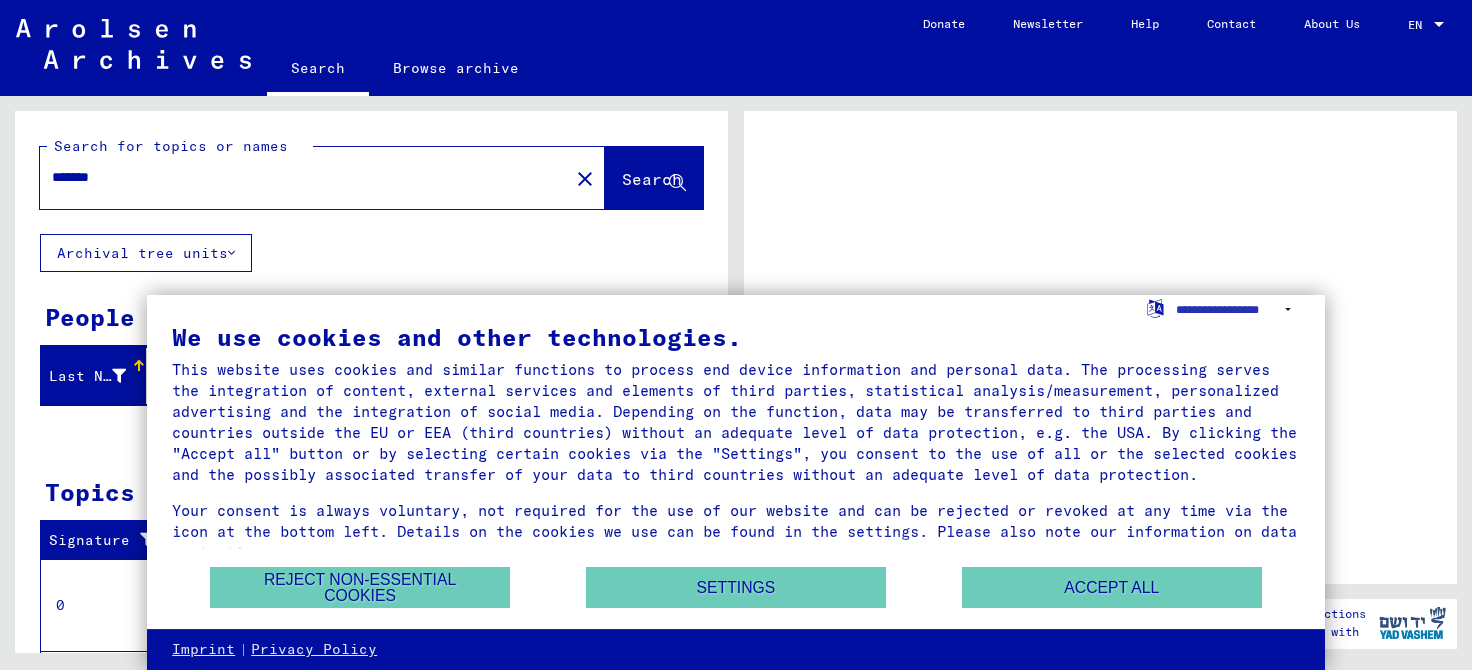 scroll, scrollTop: 0, scrollLeft: 0, axis: both 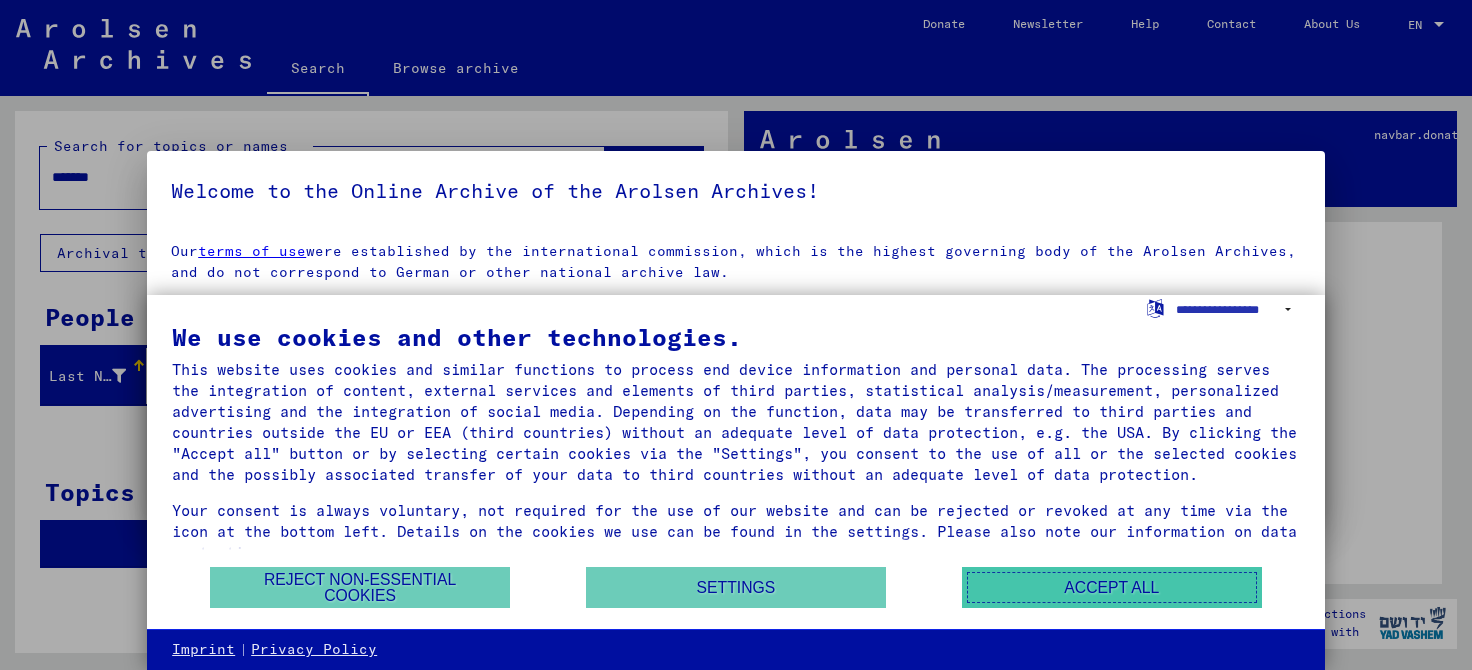 click on "Accept all" at bounding box center (1112, 587) 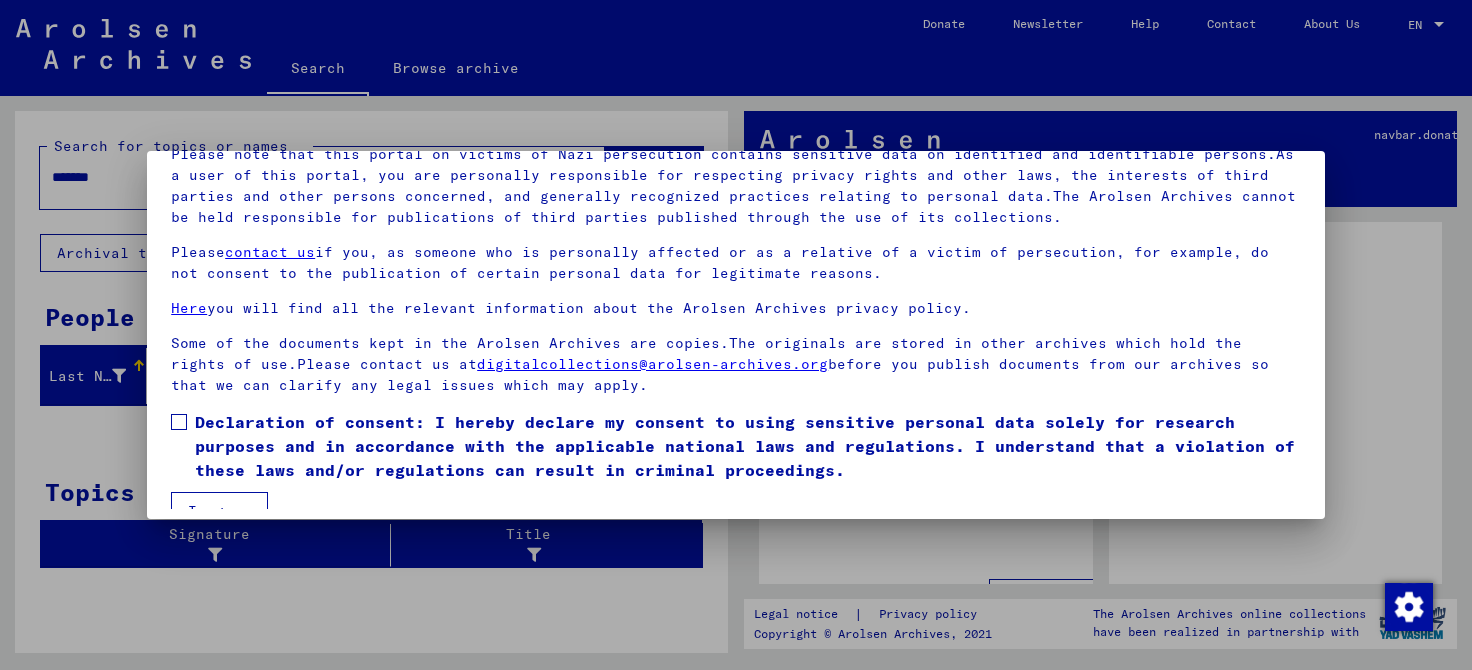 scroll, scrollTop: 167, scrollLeft: 0, axis: vertical 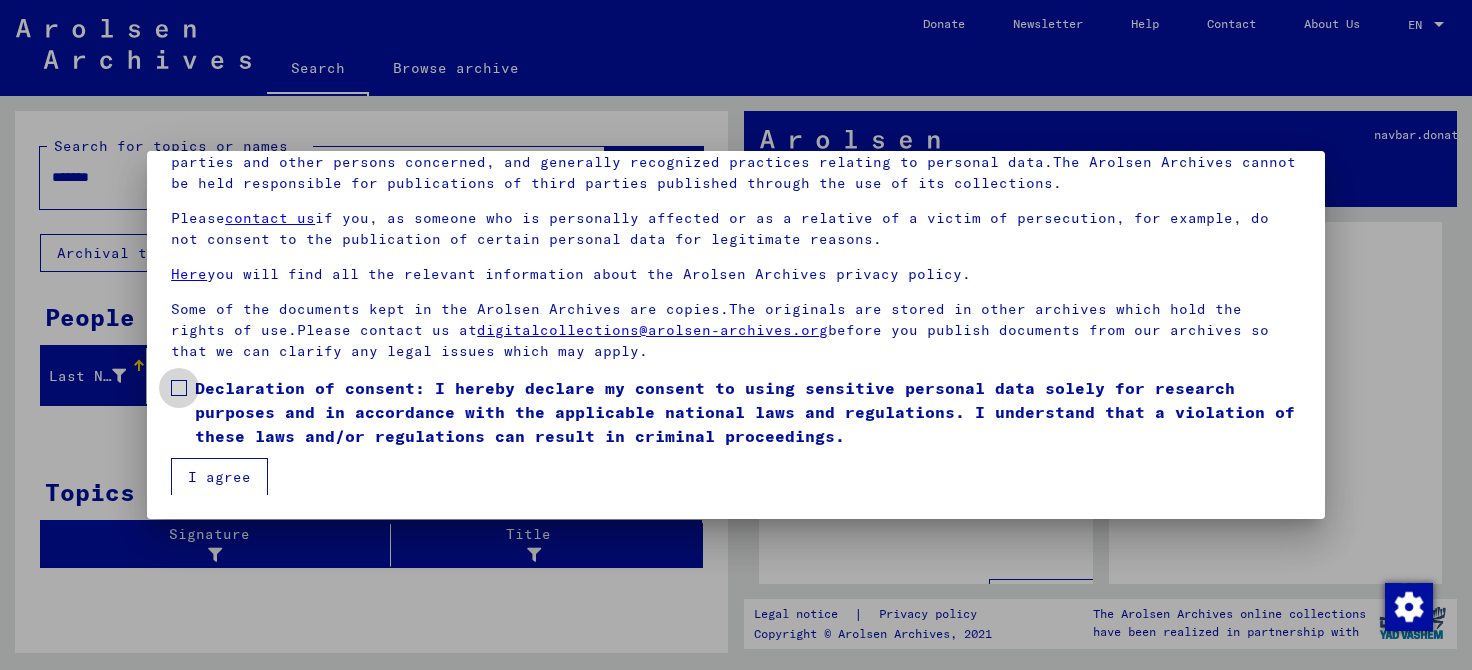 click at bounding box center (179, 388) 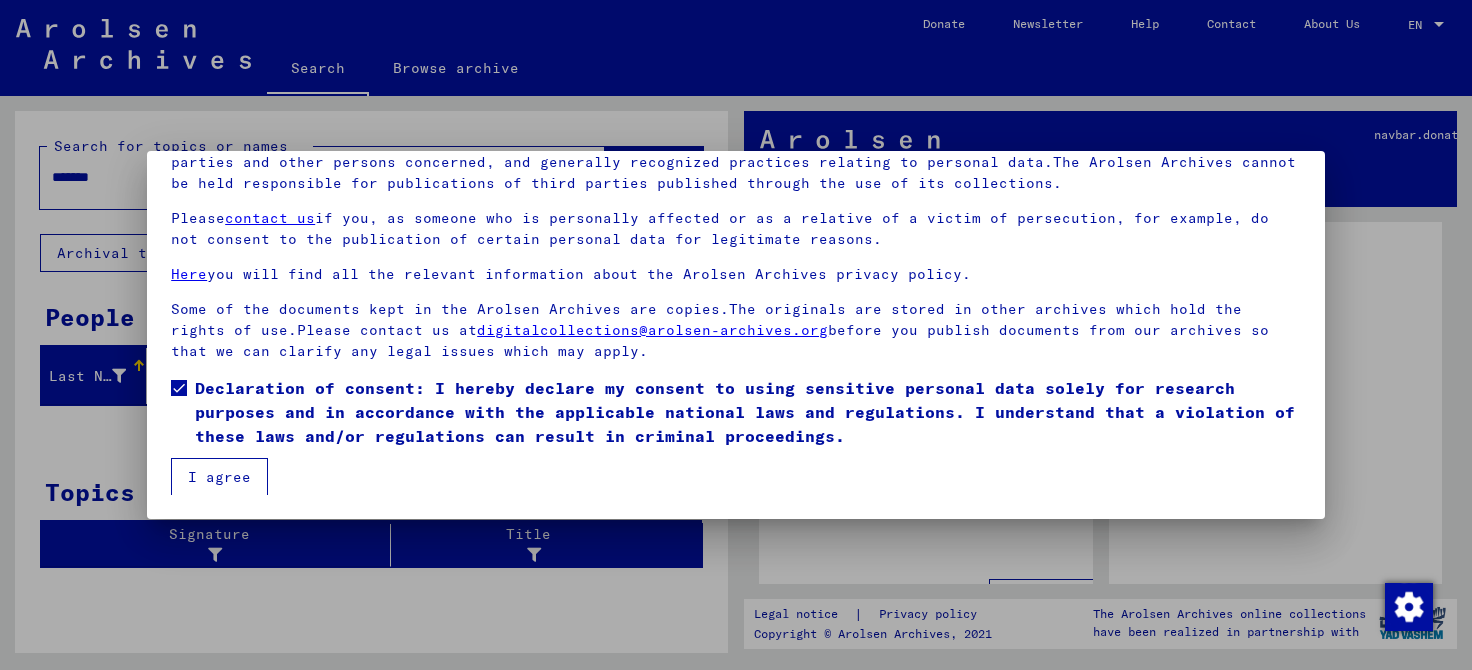 click on "I agree" at bounding box center (219, 477) 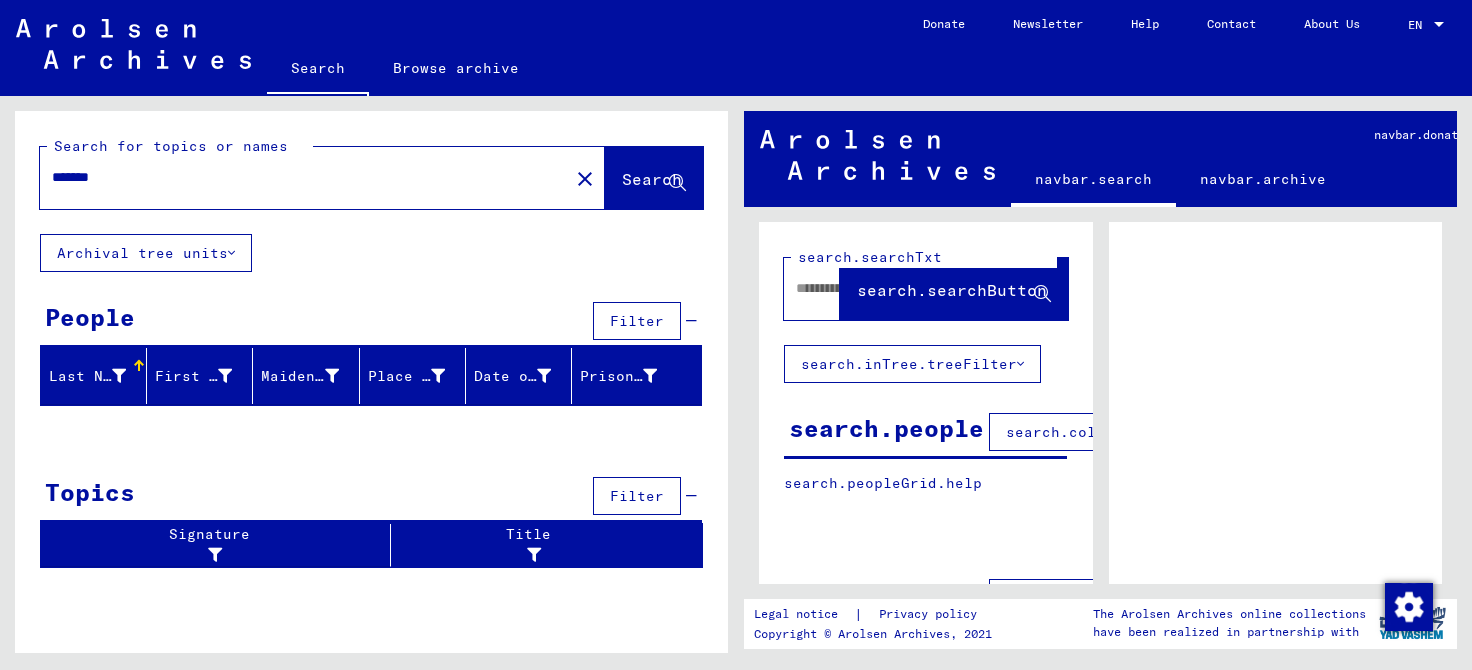 drag, startPoint x: 15, startPoint y: 176, endPoint x: 2, endPoint y: 186, distance: 16.40122 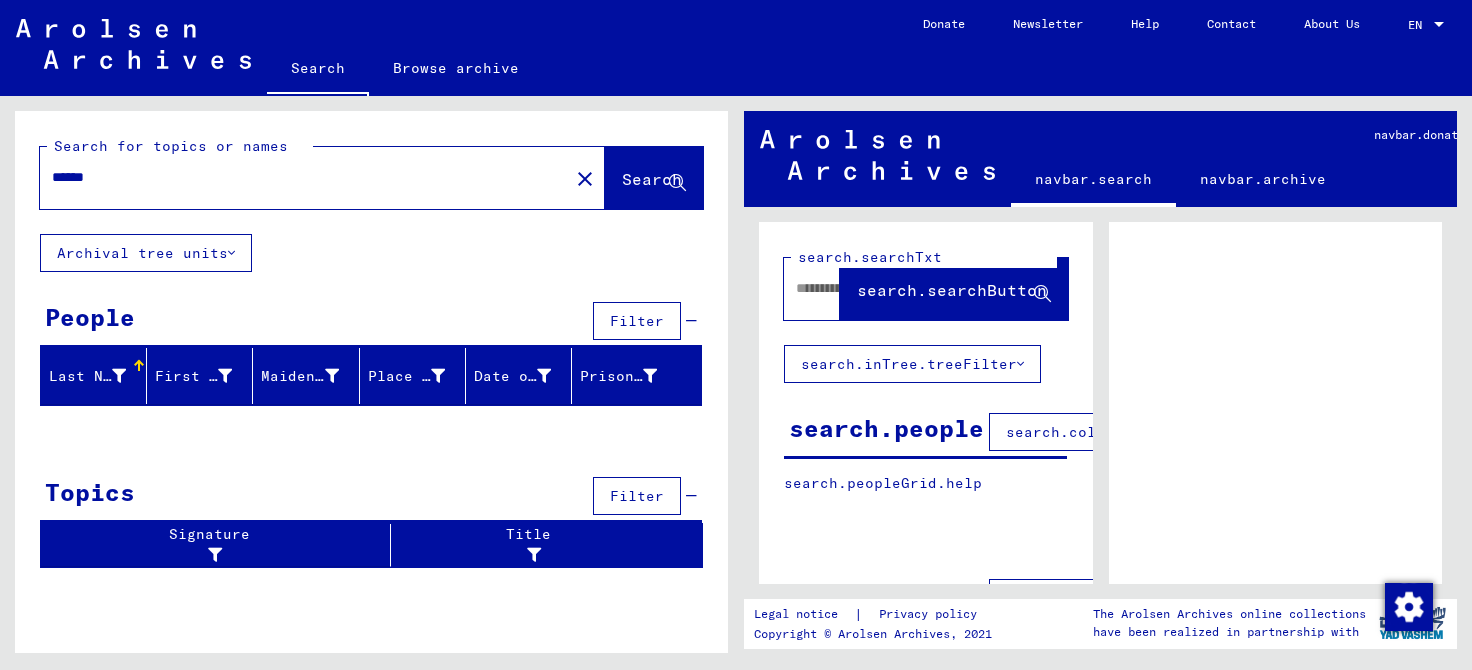 drag, startPoint x: 127, startPoint y: 179, endPoint x: 0, endPoint y: 178, distance: 127.00394 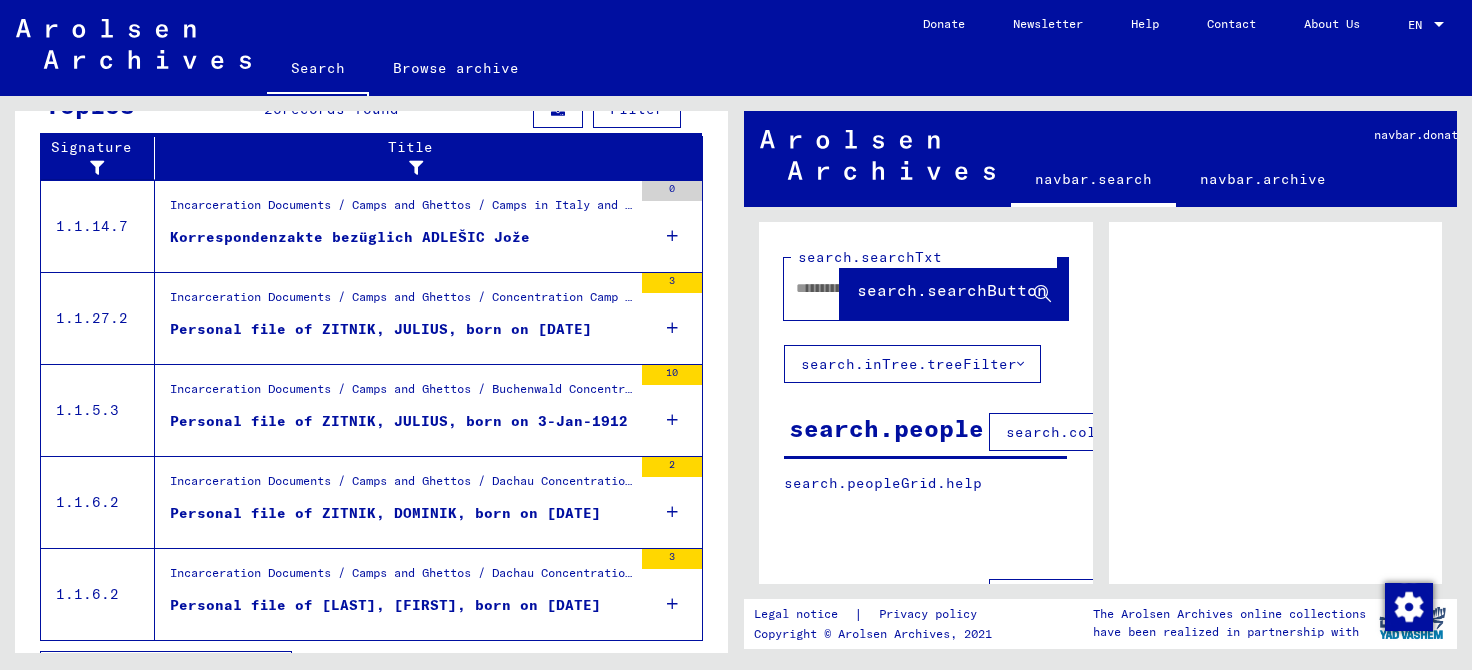 scroll, scrollTop: 734, scrollLeft: 0, axis: vertical 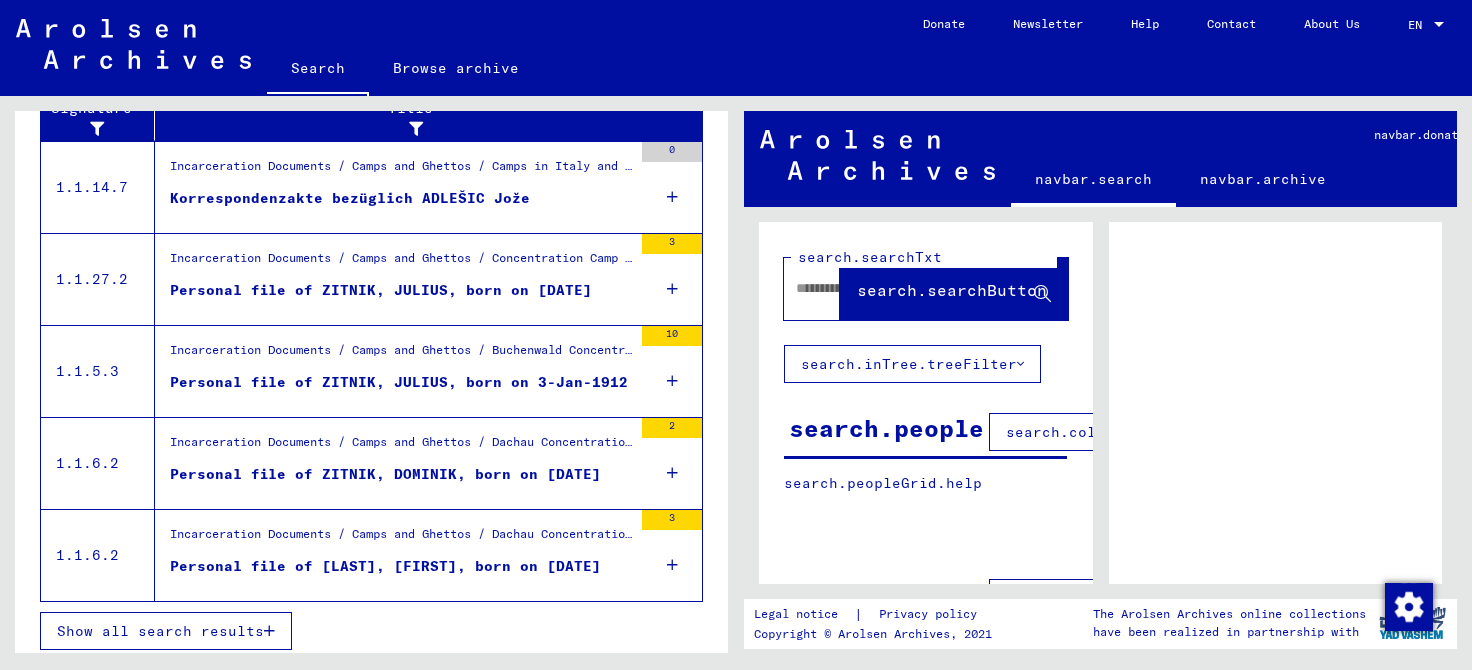 click at bounding box center [269, 631] 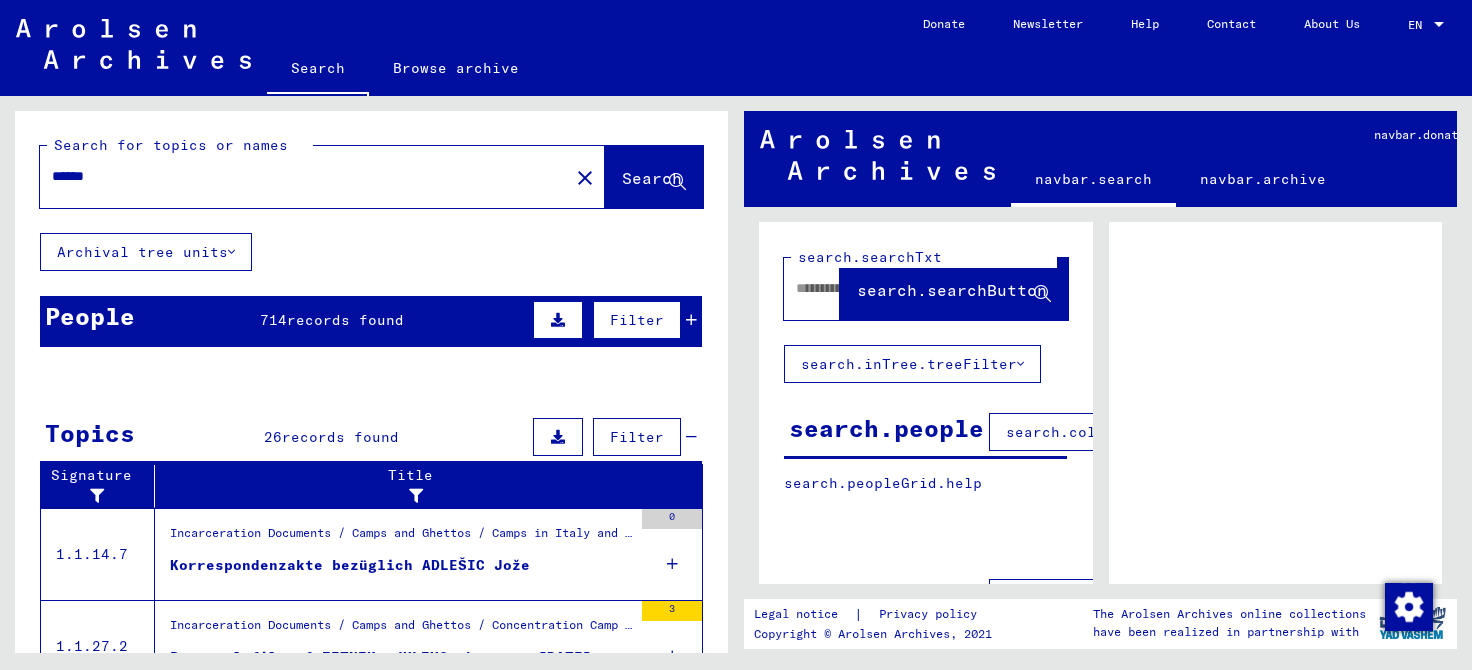 scroll, scrollTop: 0, scrollLeft: 0, axis: both 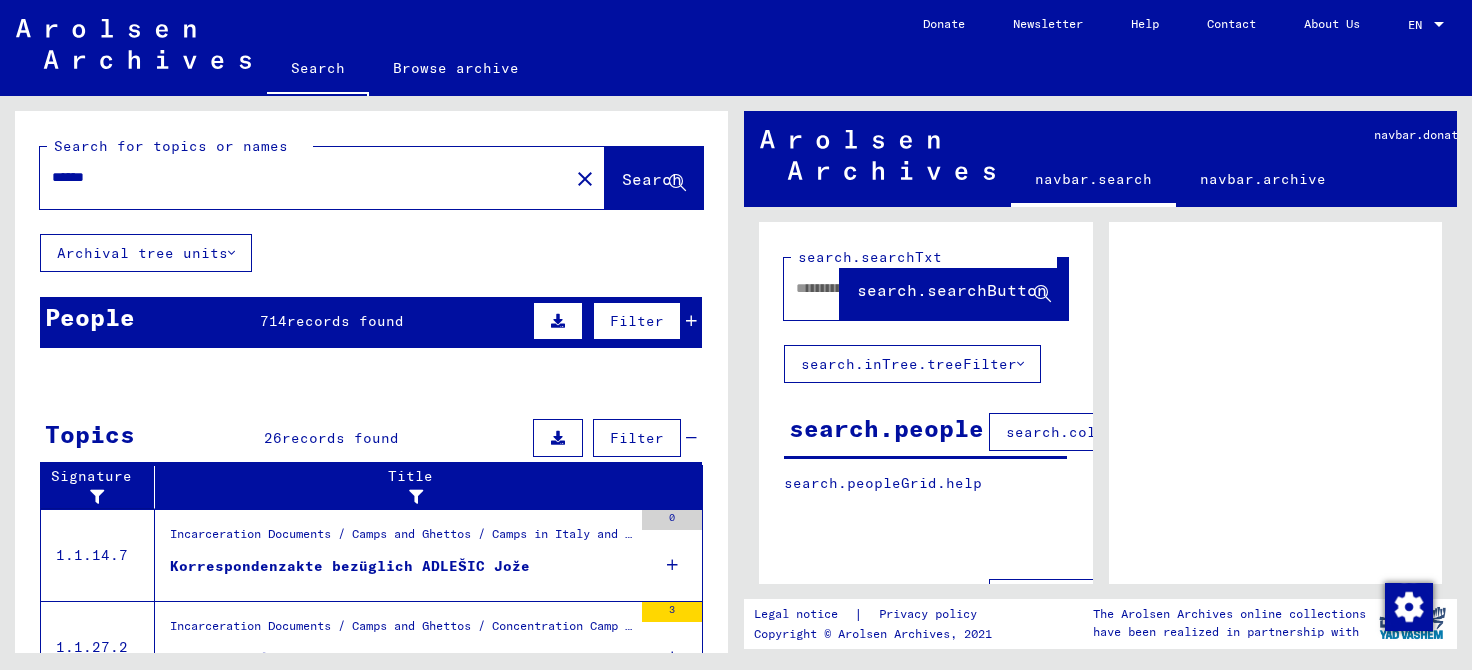 click on "******" at bounding box center (304, 177) 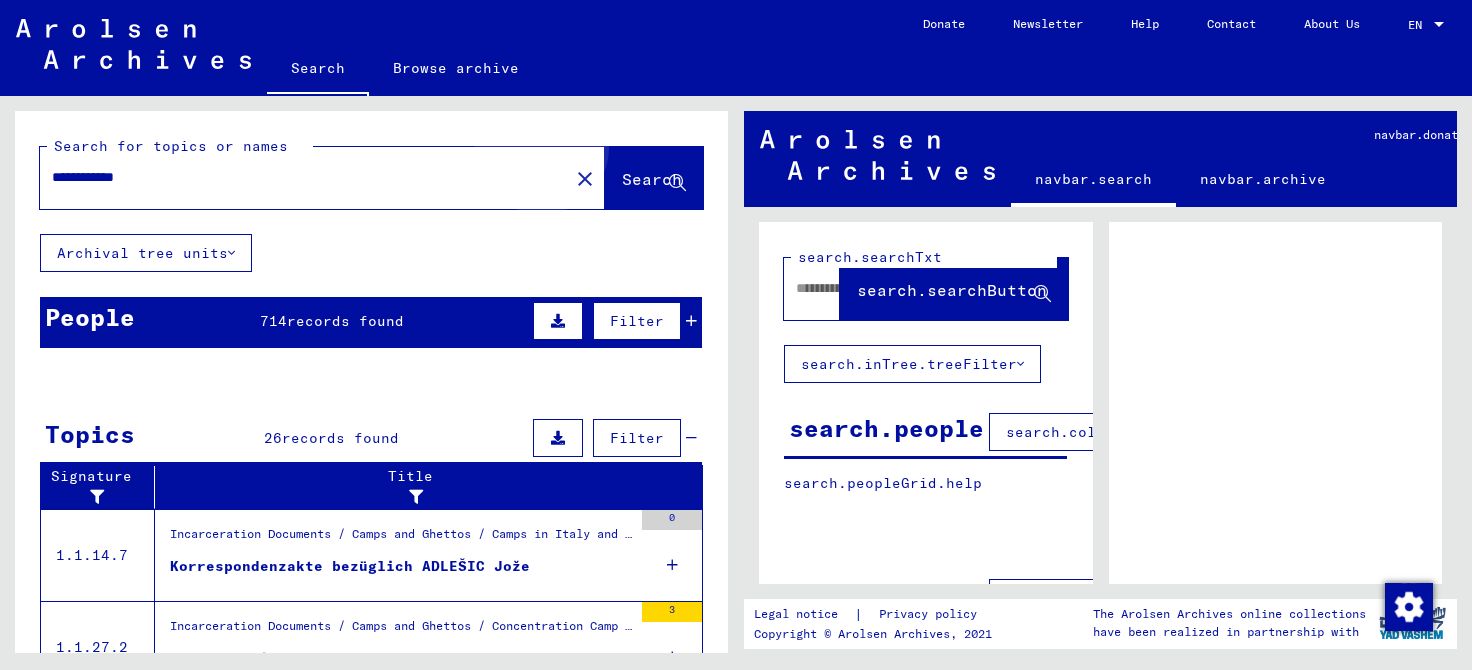 click on "Search" 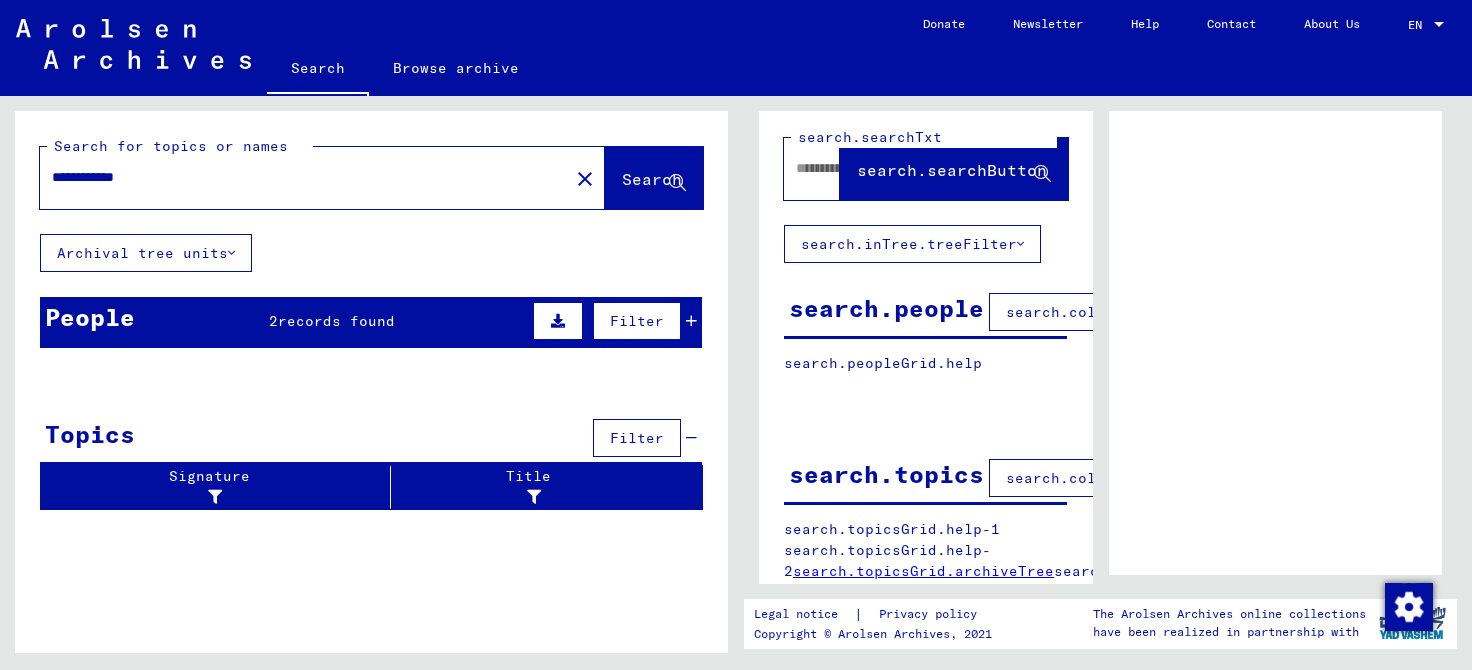 scroll, scrollTop: 180, scrollLeft: 0, axis: vertical 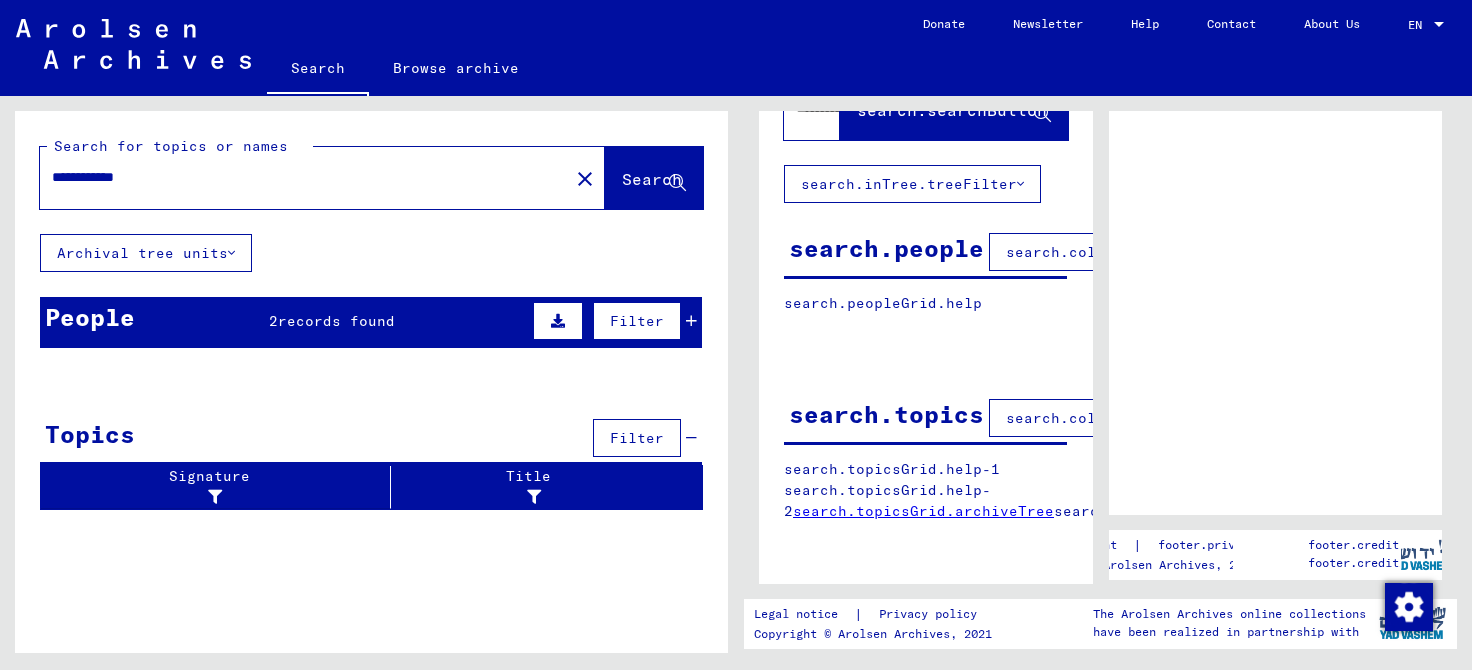drag, startPoint x: 111, startPoint y: 169, endPoint x: 166, endPoint y: 188, distance: 58.189346 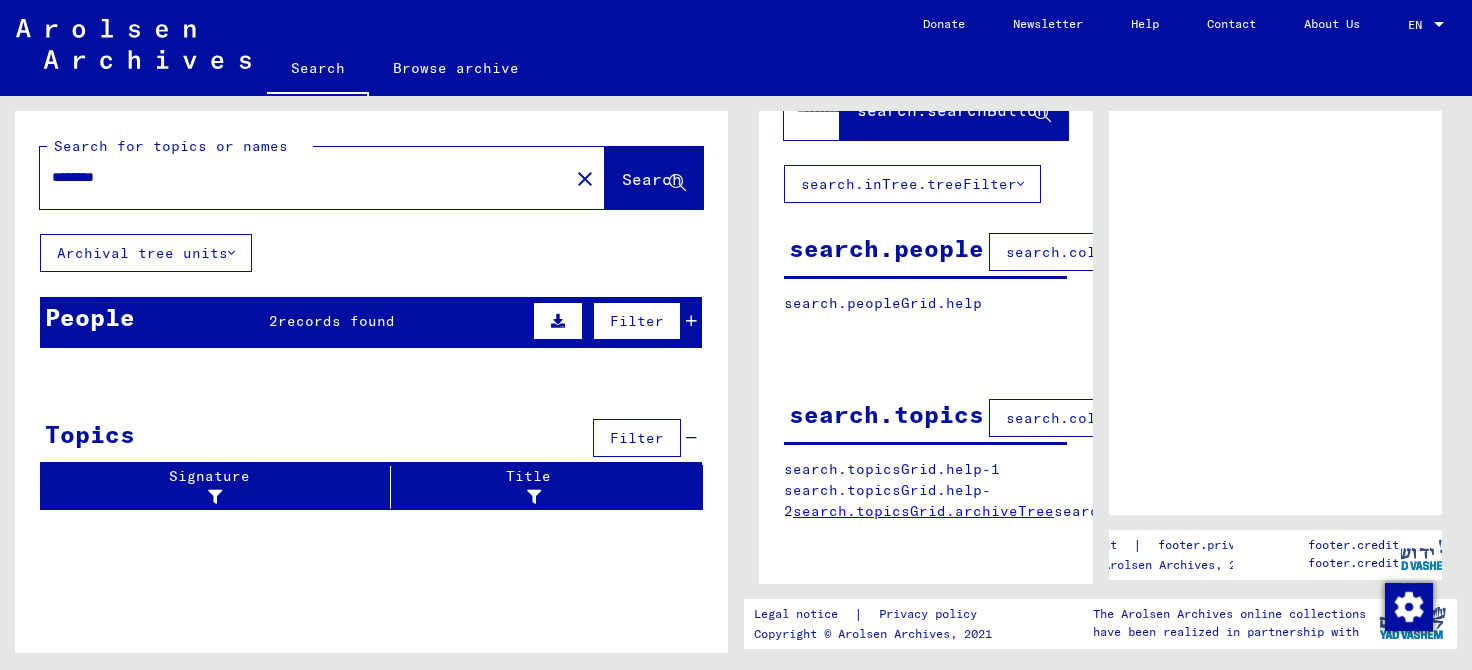 type on "******" 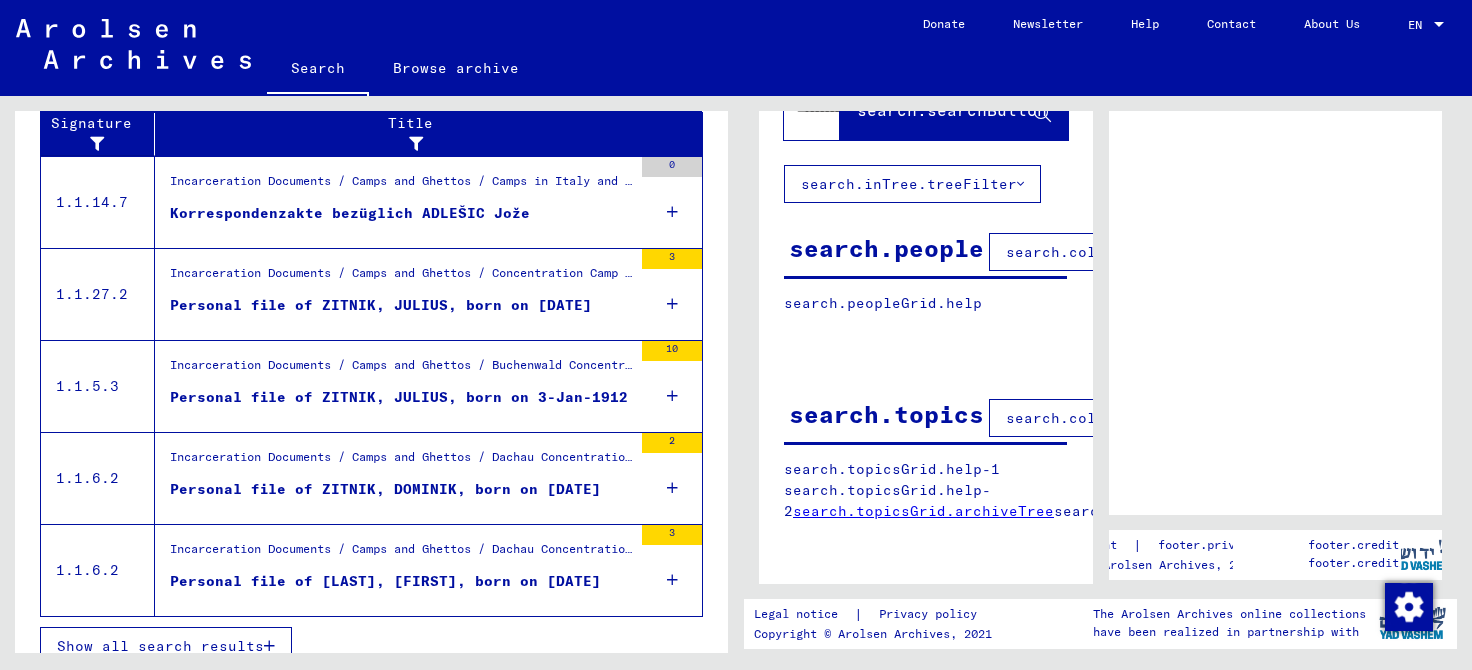 scroll, scrollTop: 370, scrollLeft: 0, axis: vertical 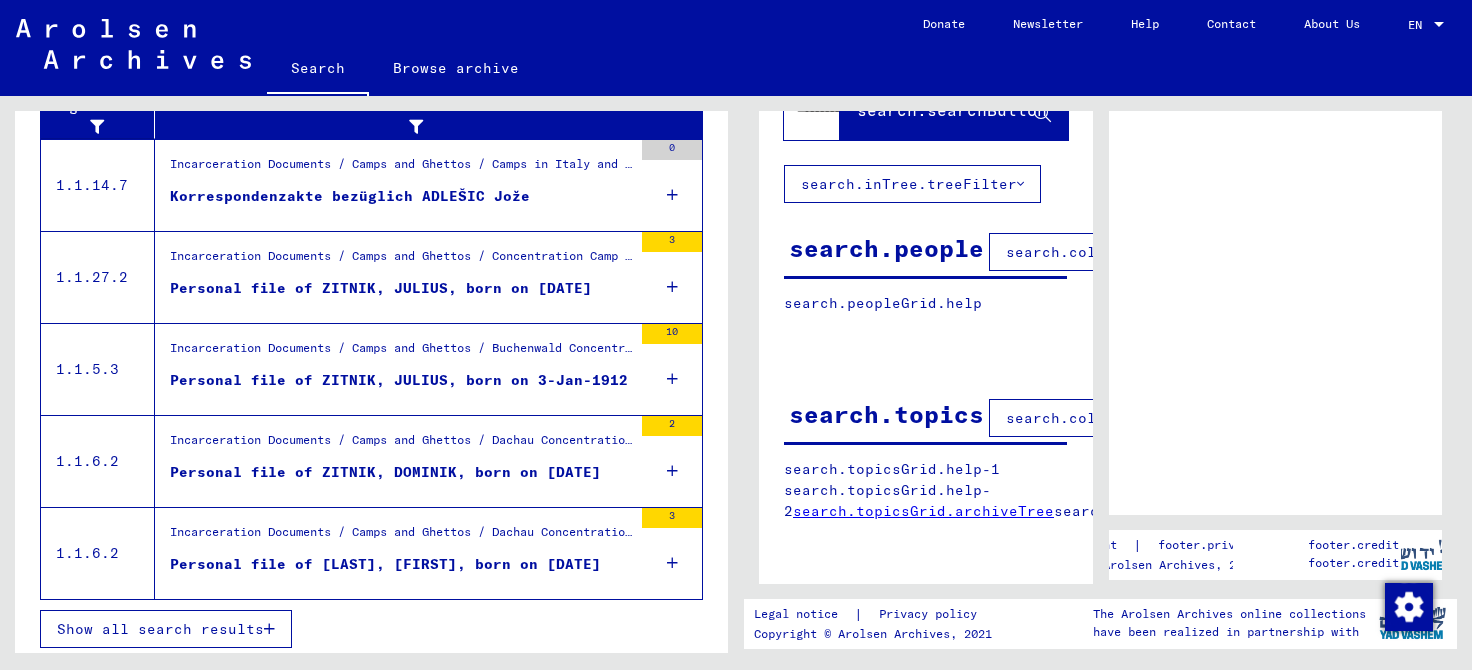 click at bounding box center [269, 629] 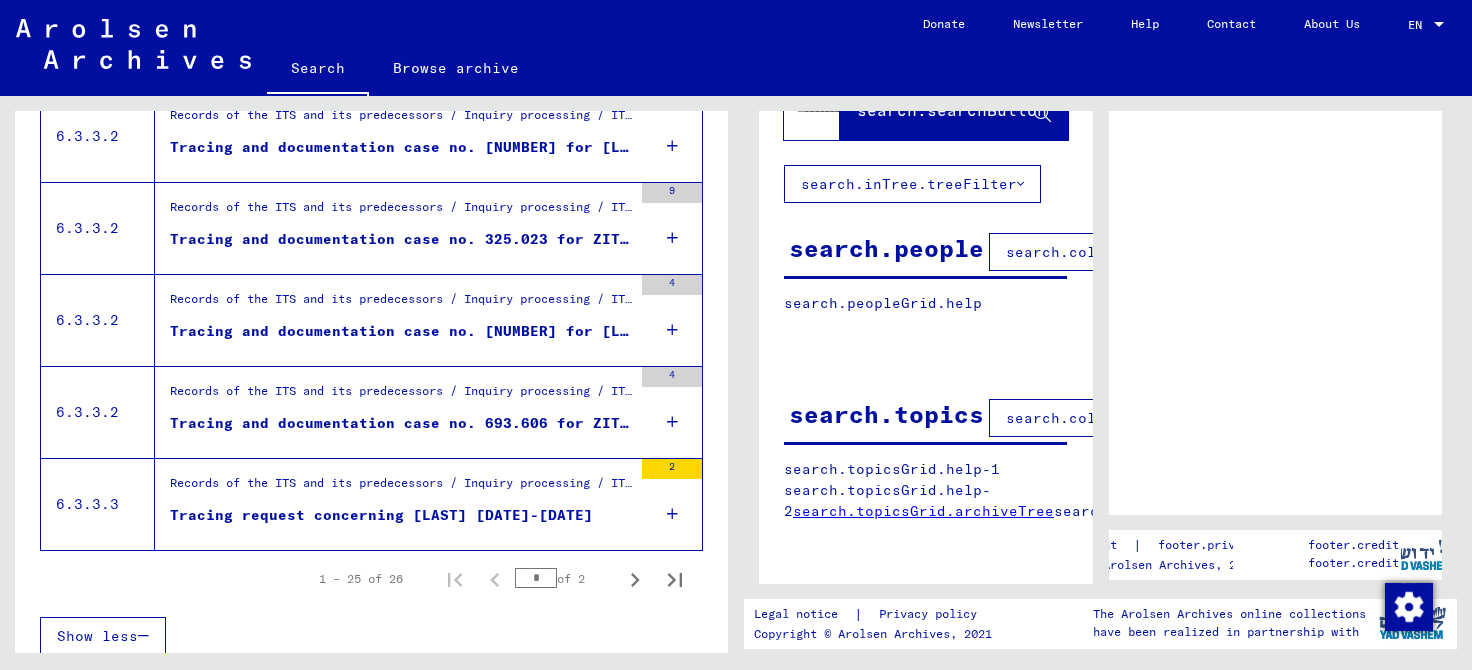 scroll, scrollTop: 2262, scrollLeft: 0, axis: vertical 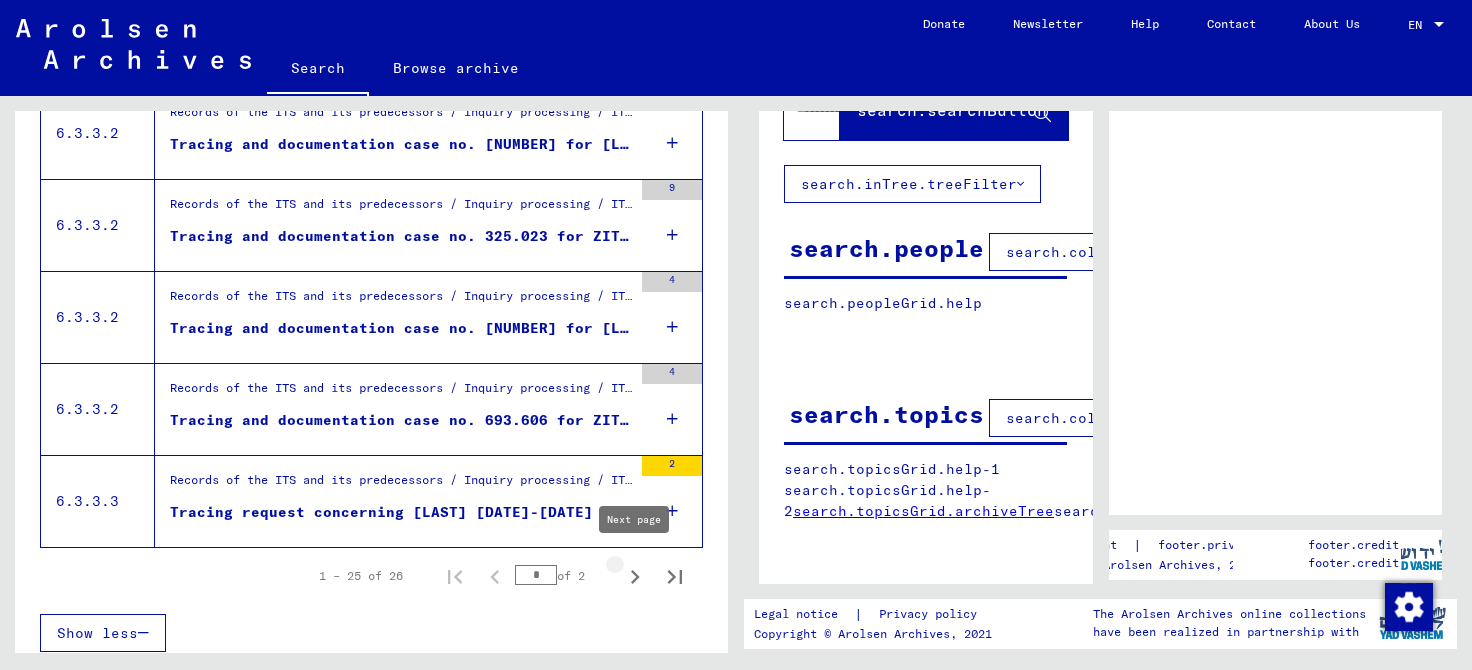 click 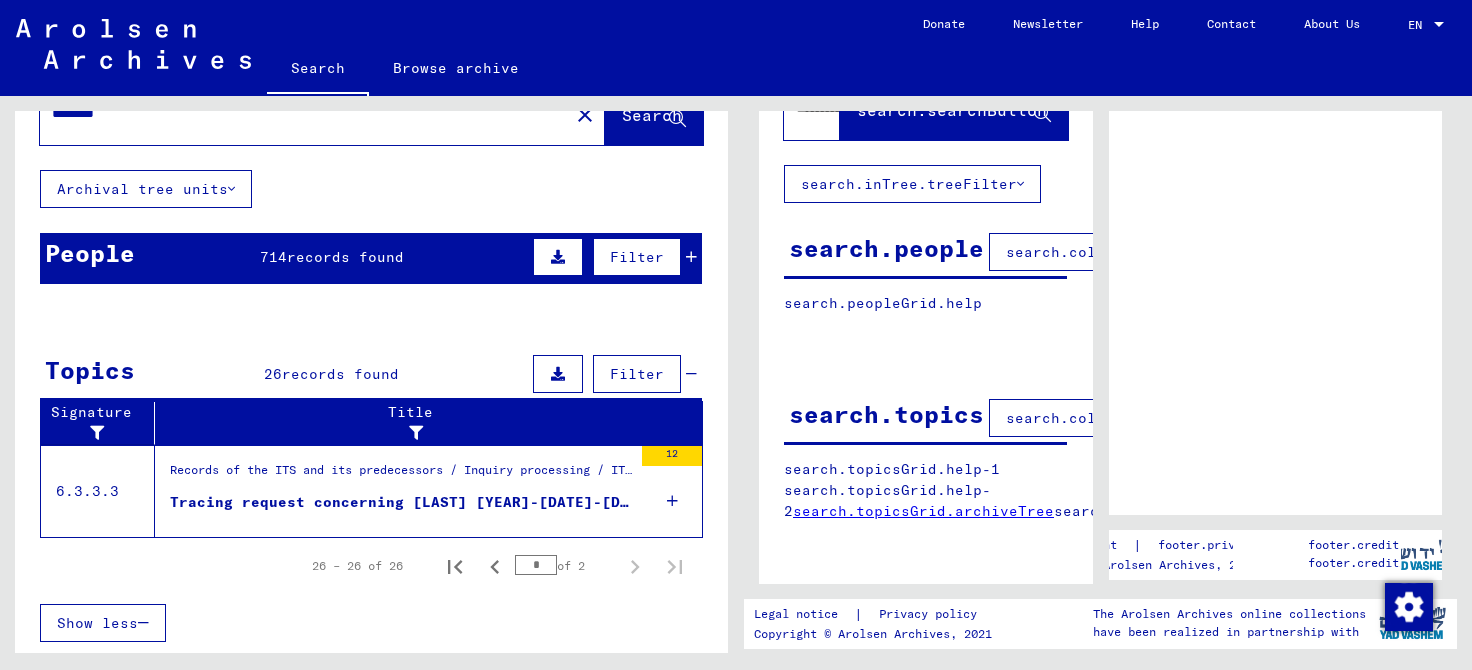 scroll, scrollTop: 60, scrollLeft: 0, axis: vertical 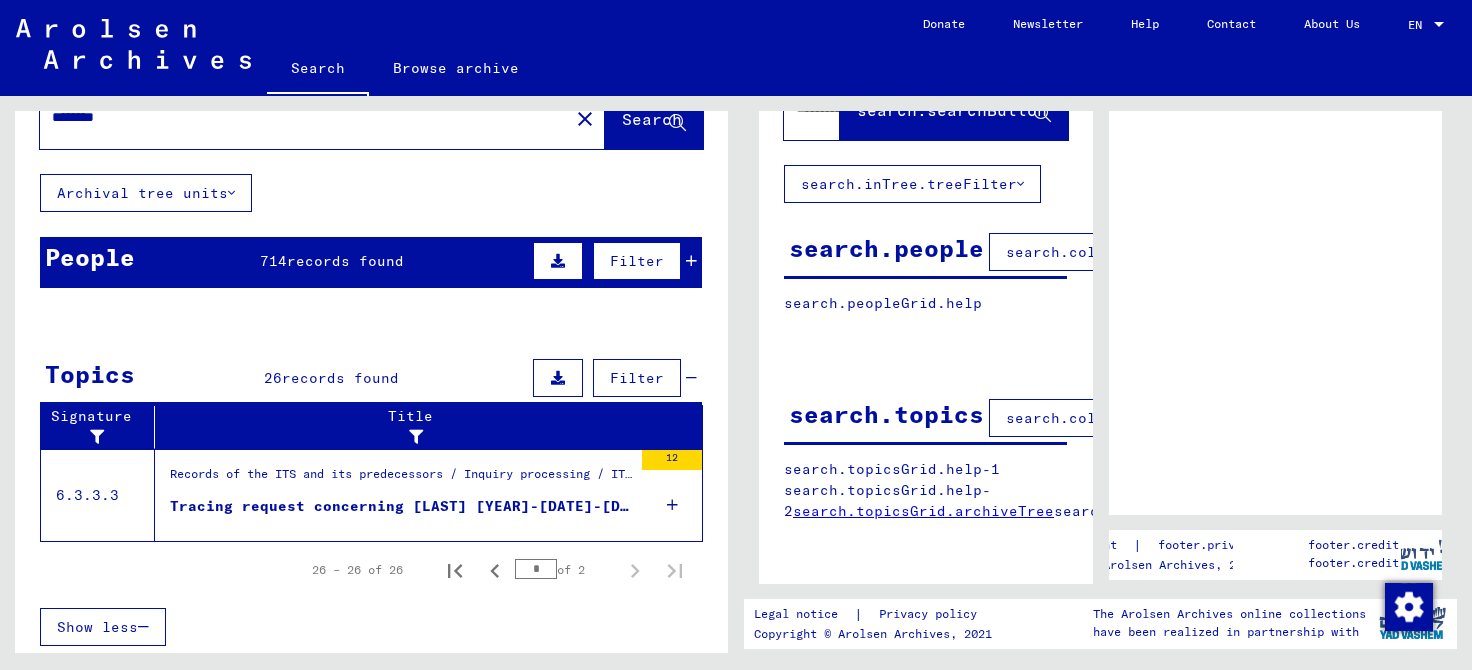 click on "Tracing request concerning [LAST] [YEAR]-[DATE]-[DATE]" at bounding box center (401, 506) 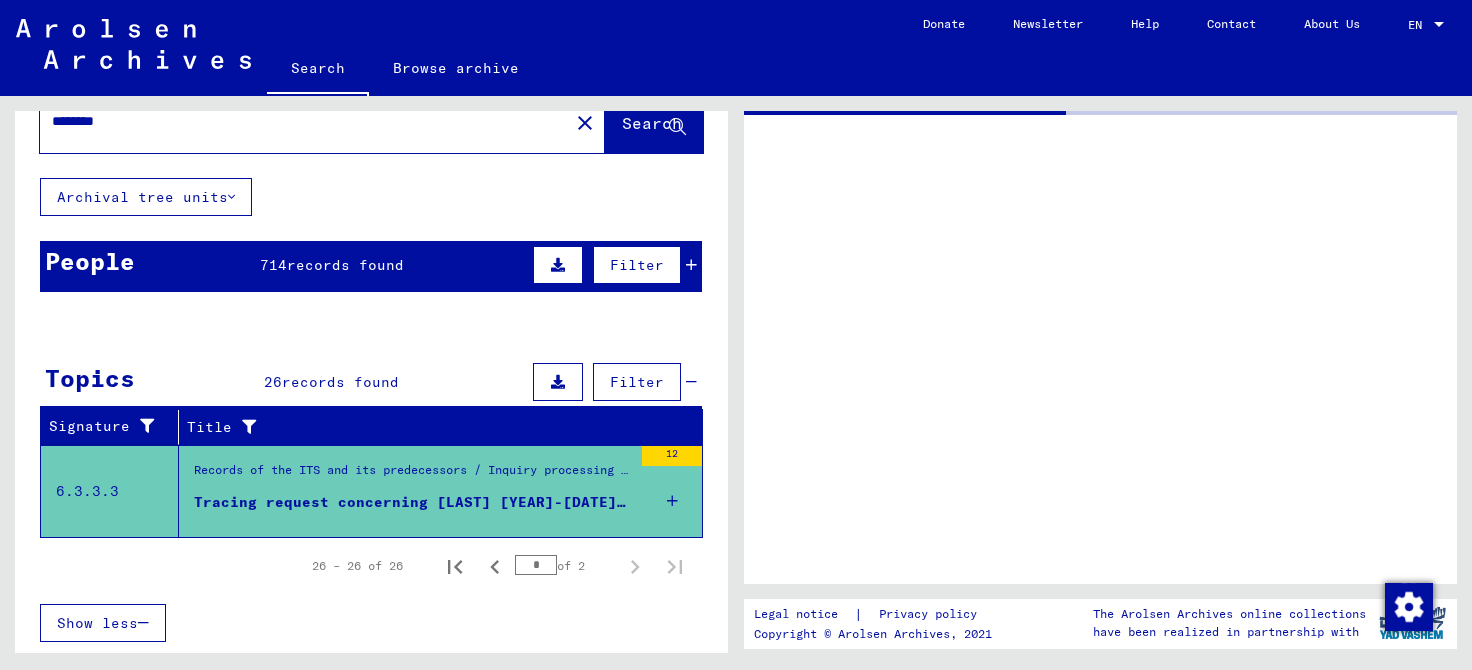 scroll, scrollTop: 52, scrollLeft: 0, axis: vertical 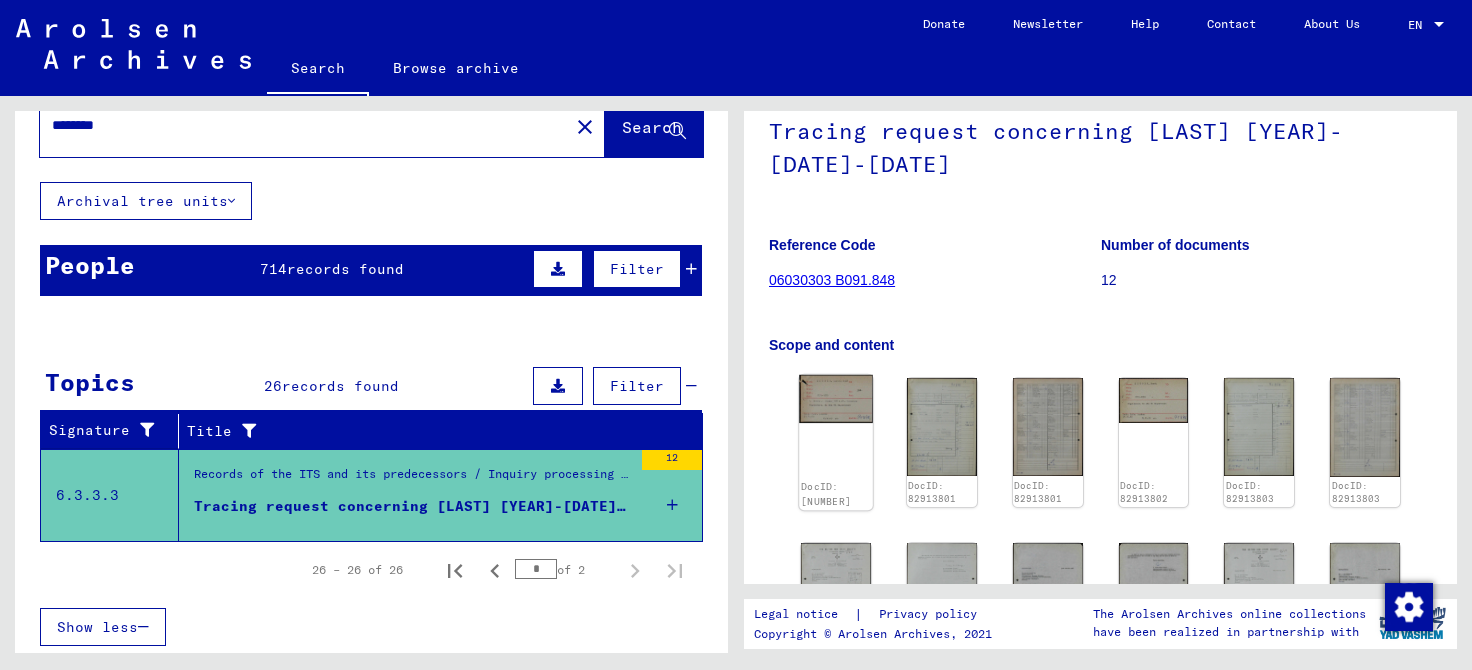 click 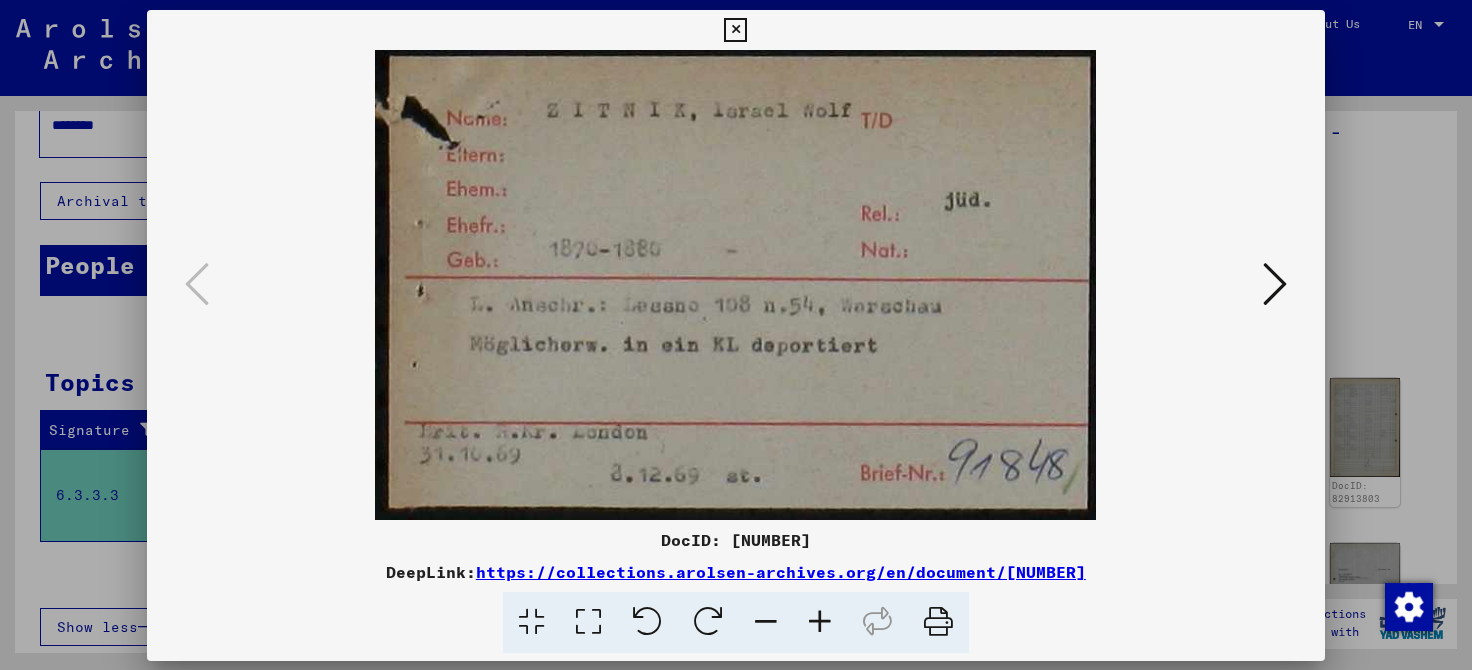 click at bounding box center (736, 285) 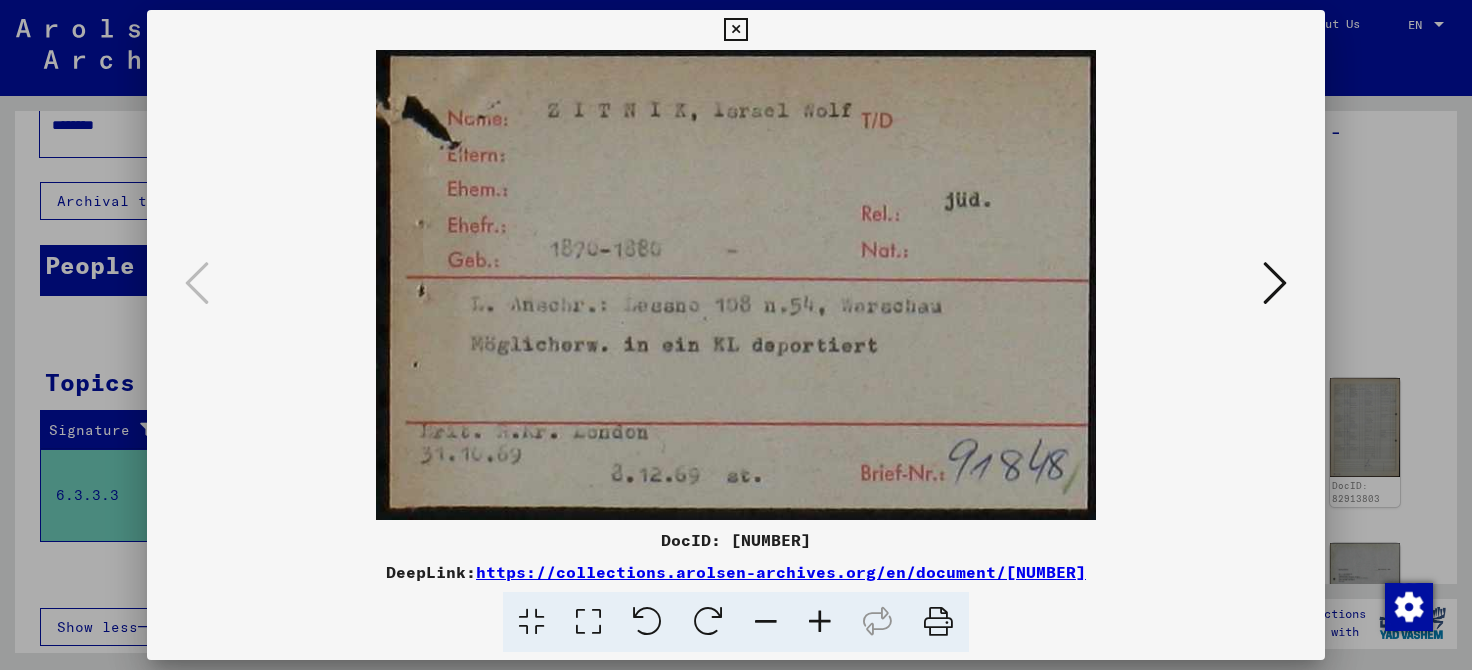 click at bounding box center (1275, 283) 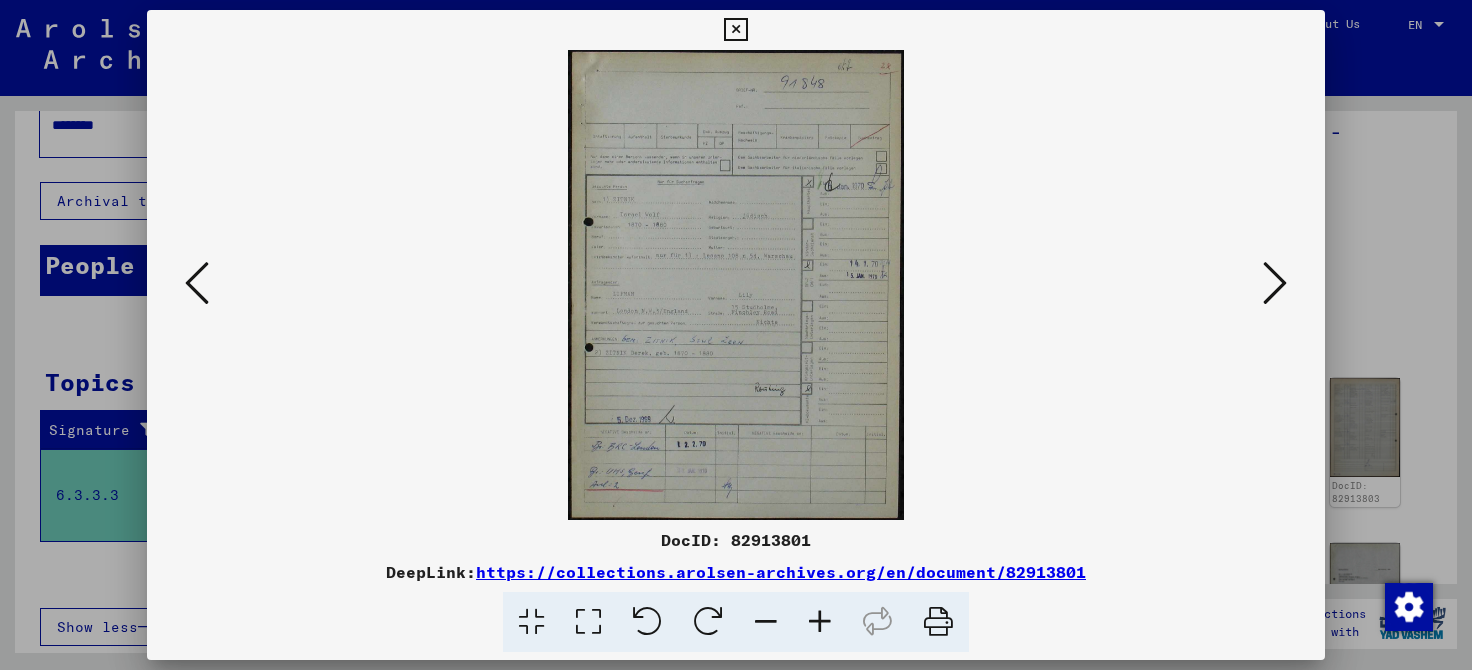 click at bounding box center [1275, 283] 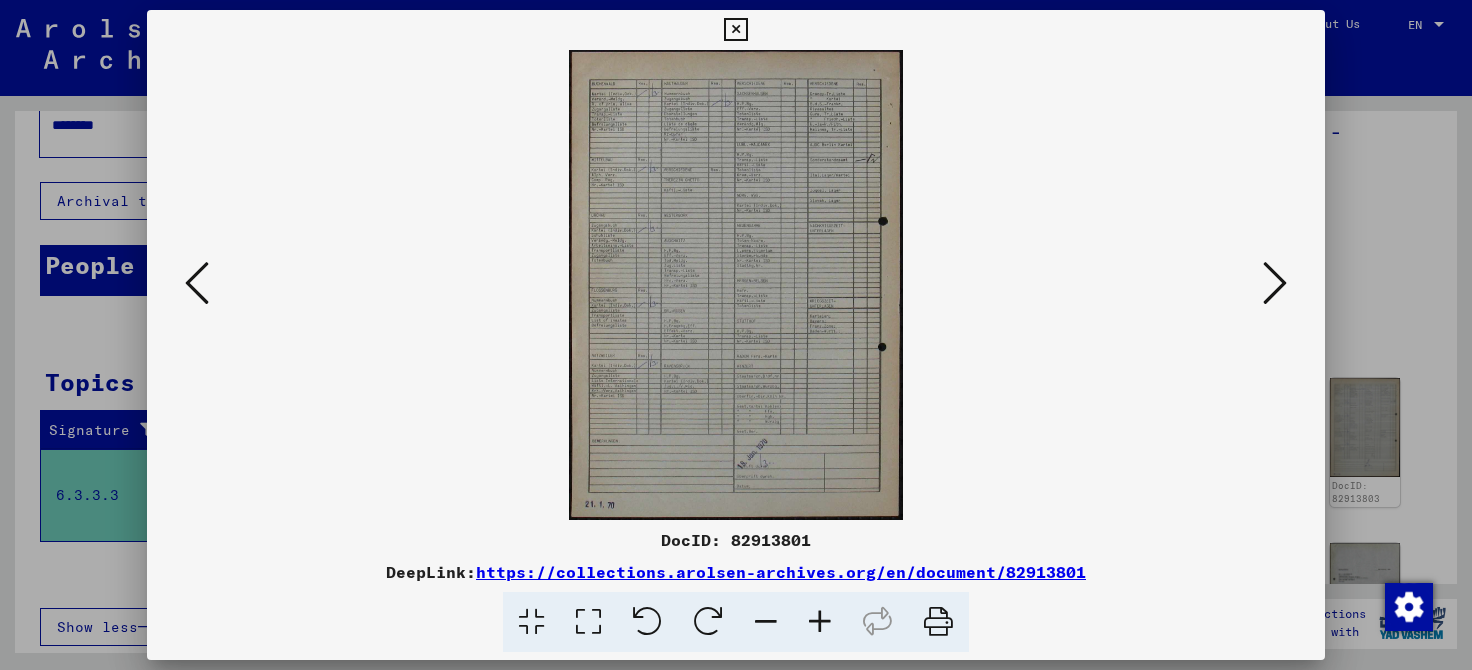 click at bounding box center [1275, 283] 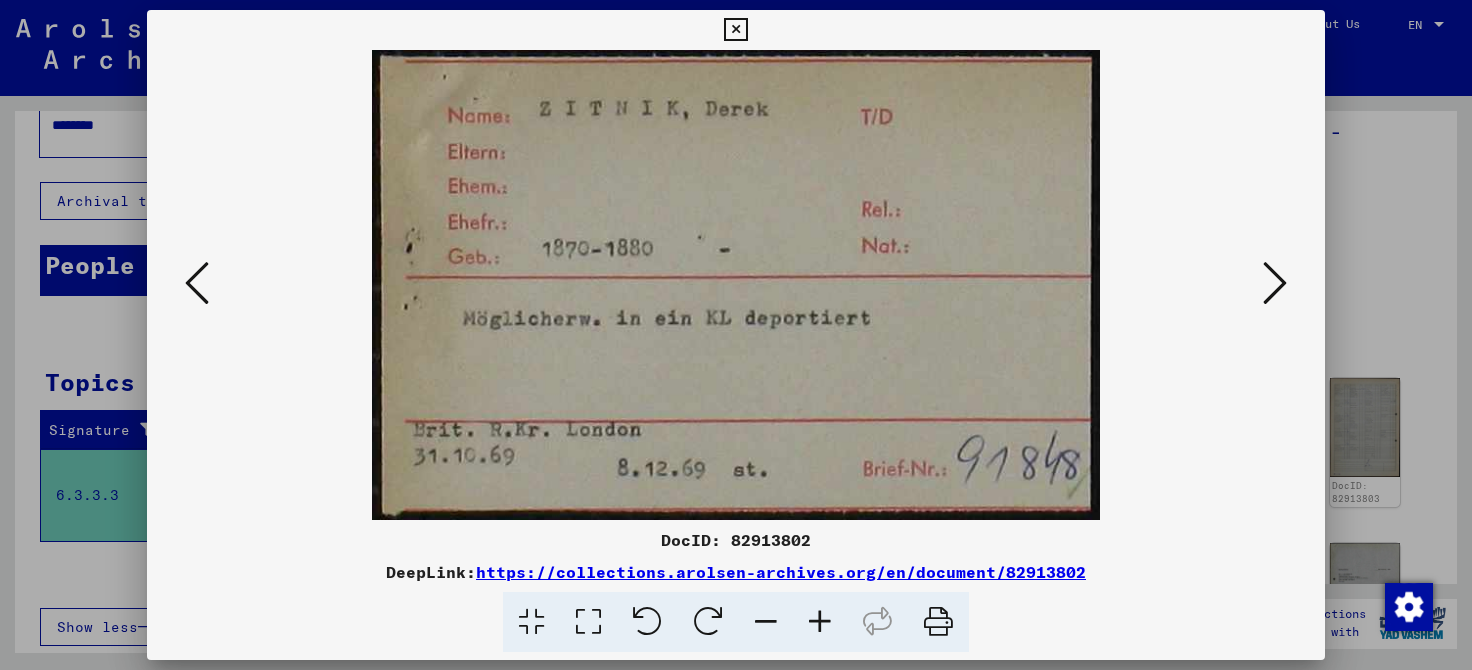 click at bounding box center [1275, 283] 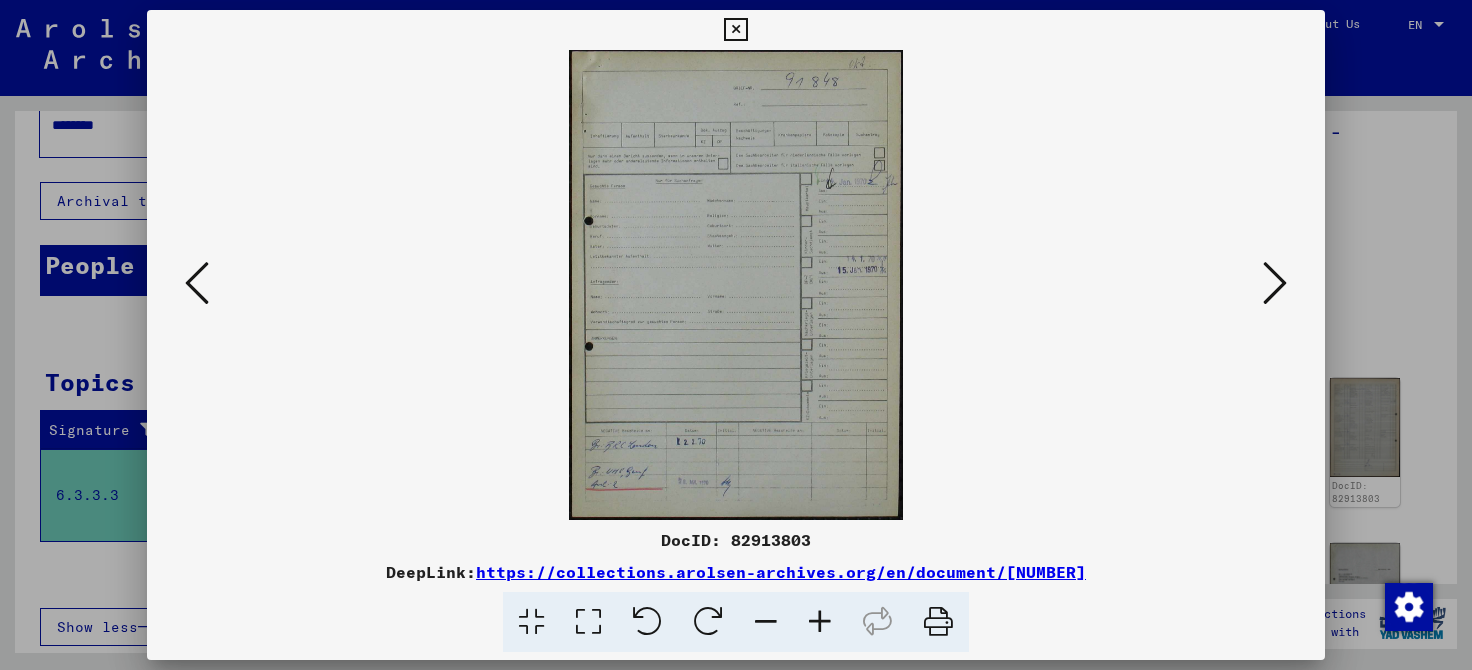 click at bounding box center [1275, 283] 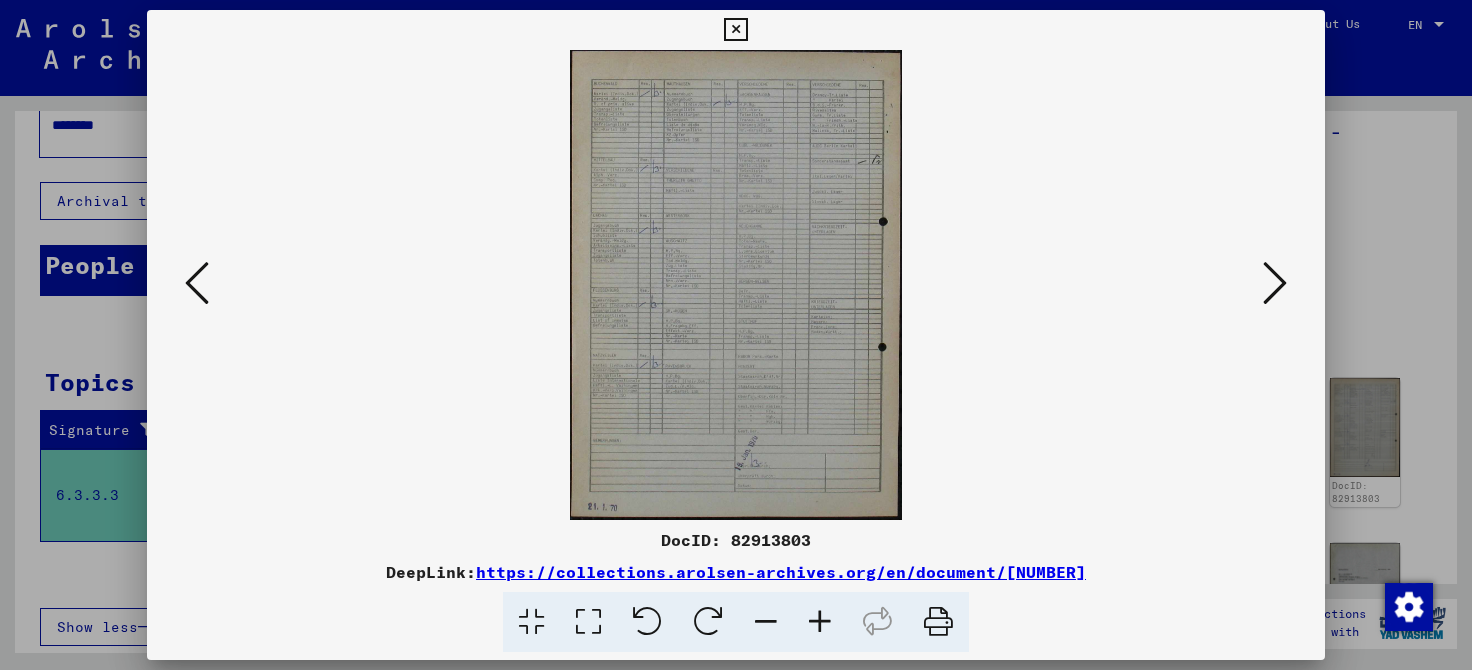 click at bounding box center (1275, 283) 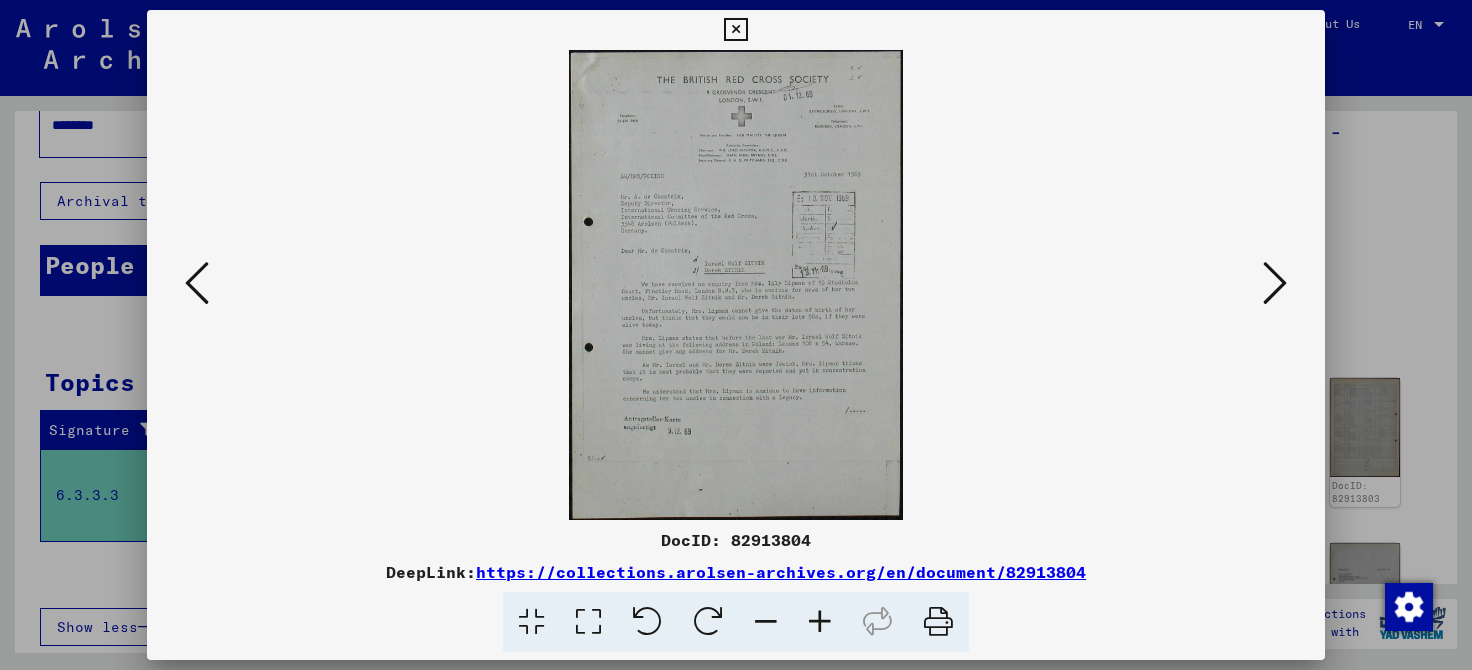 click at bounding box center (1275, 283) 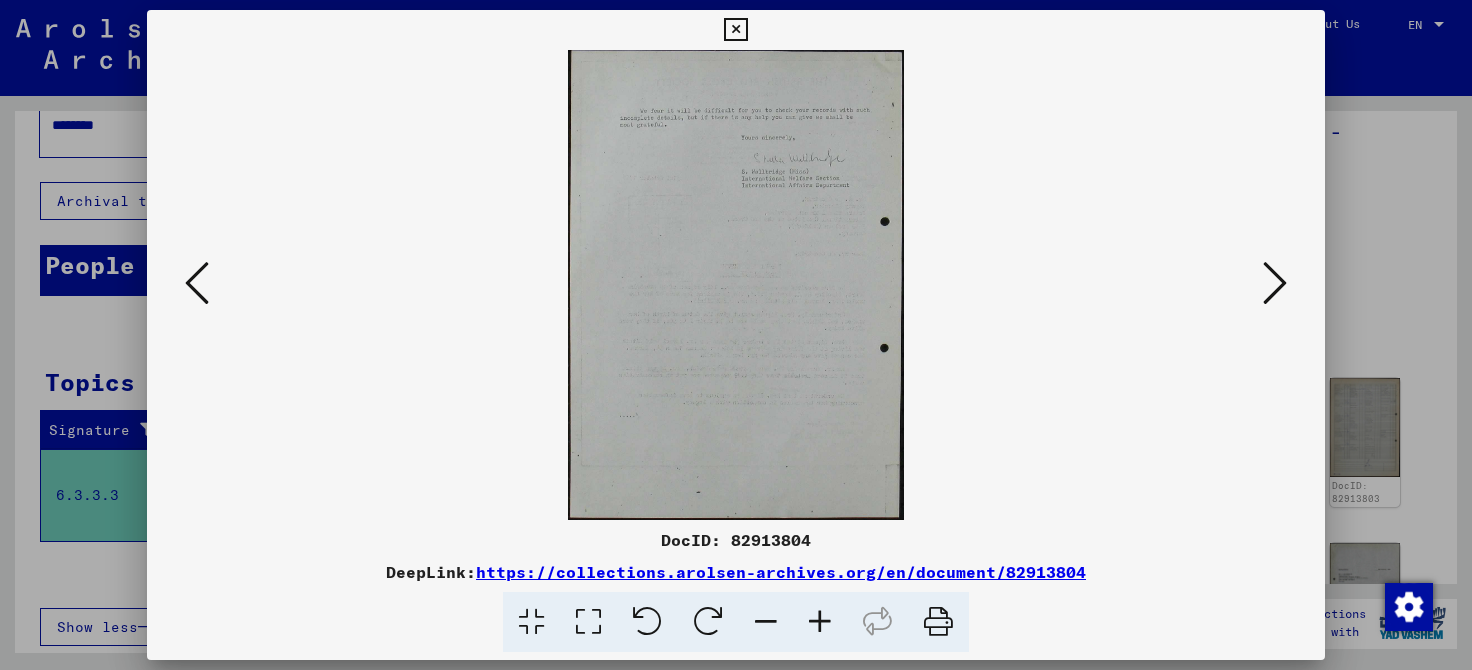 click at bounding box center [1275, 283] 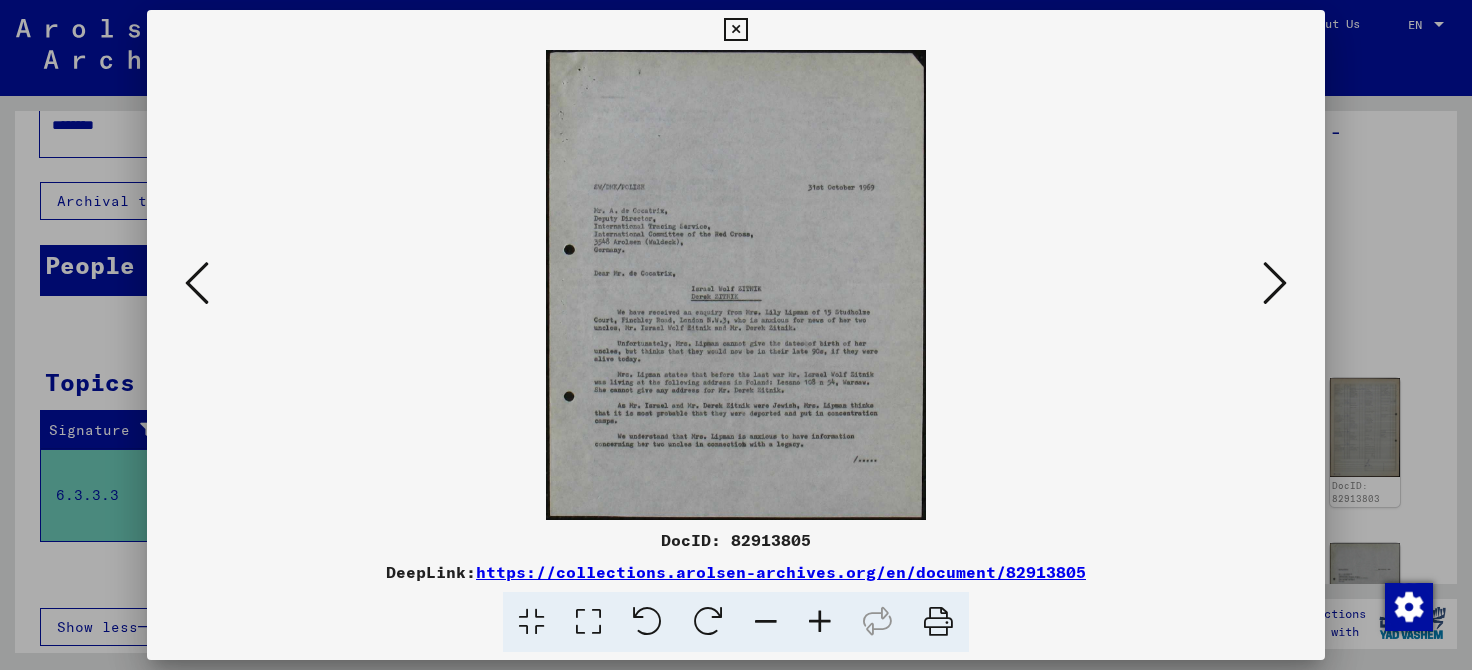 click at bounding box center (1275, 283) 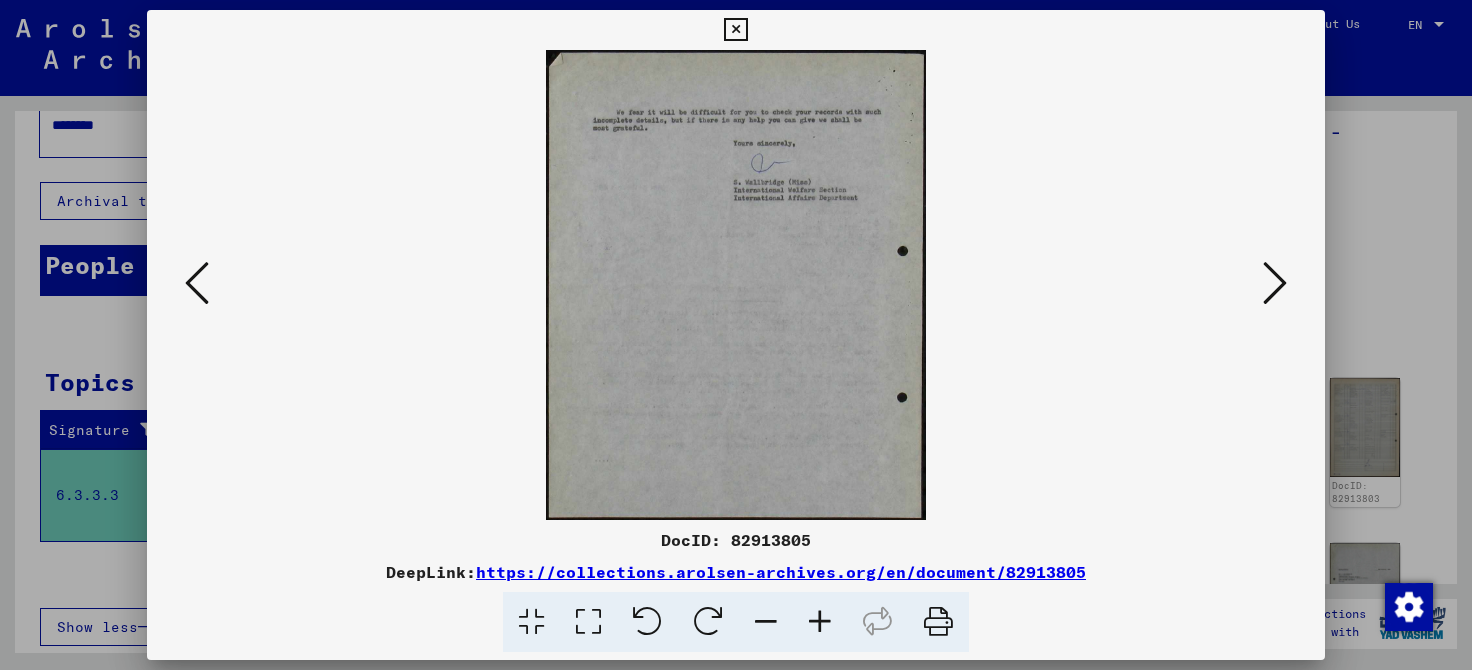 click at bounding box center (735, 30) 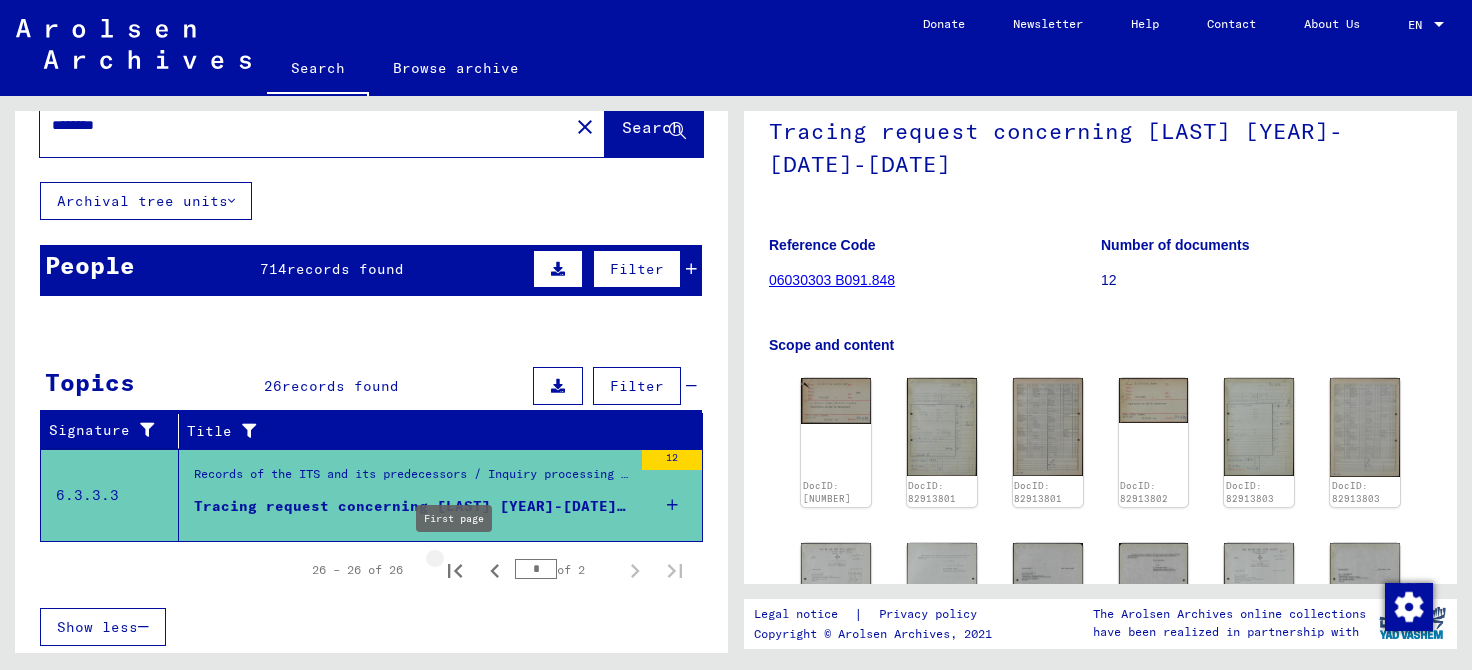 click 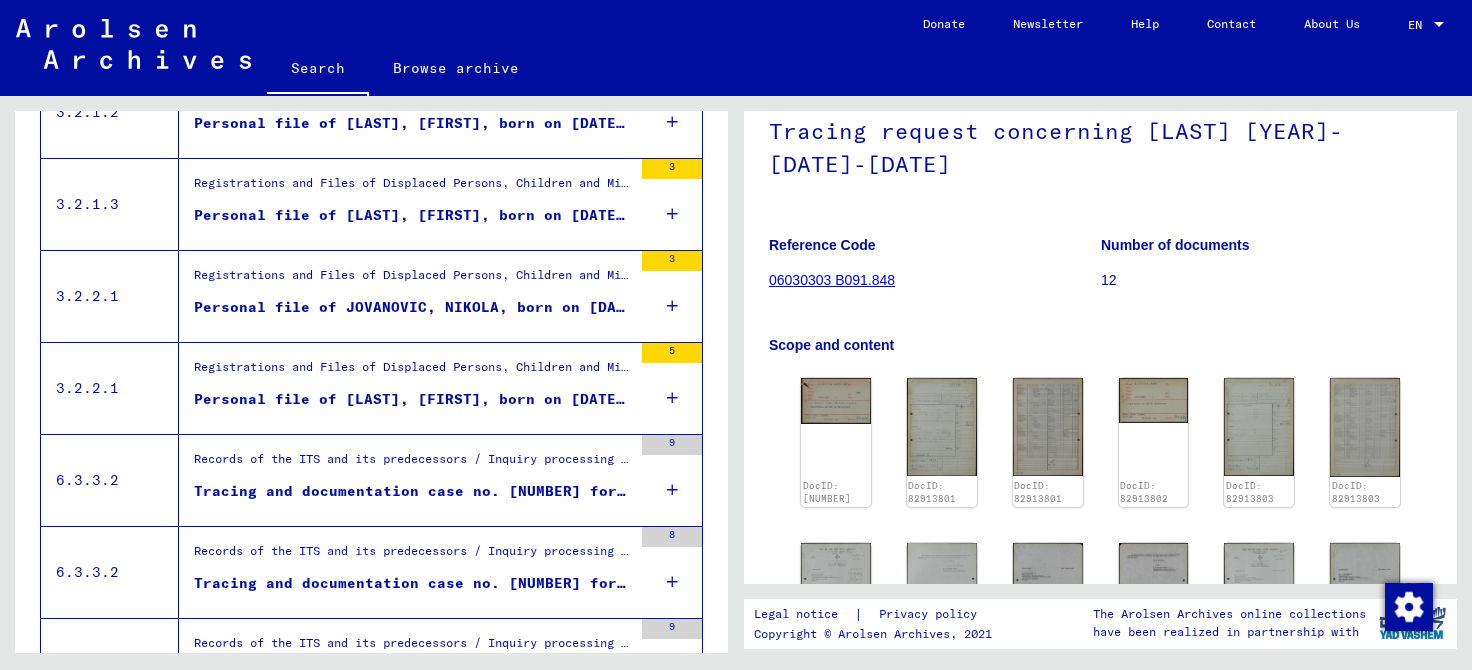 scroll, scrollTop: 1886, scrollLeft: 0, axis: vertical 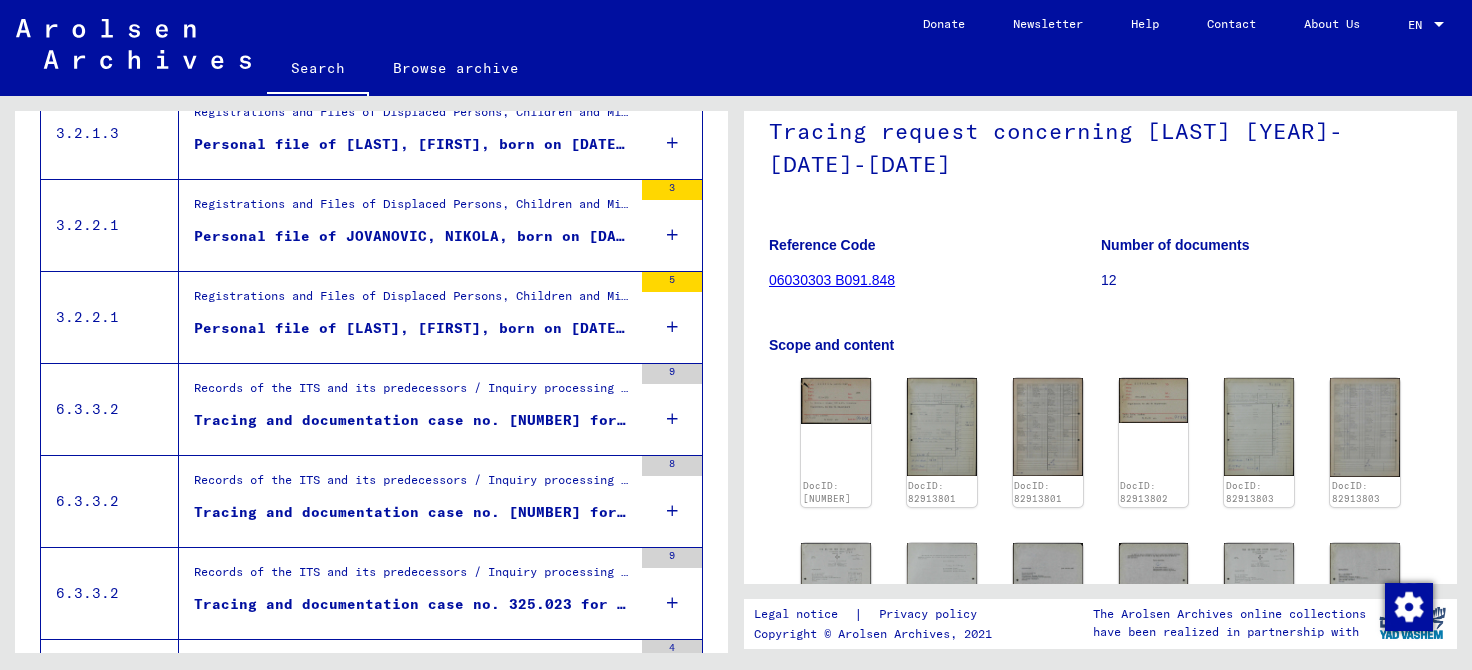 click on "Tracing and documentation case no. [NUMBER] for [LAST], [FIRST] born [DATE]" at bounding box center (413, 420) 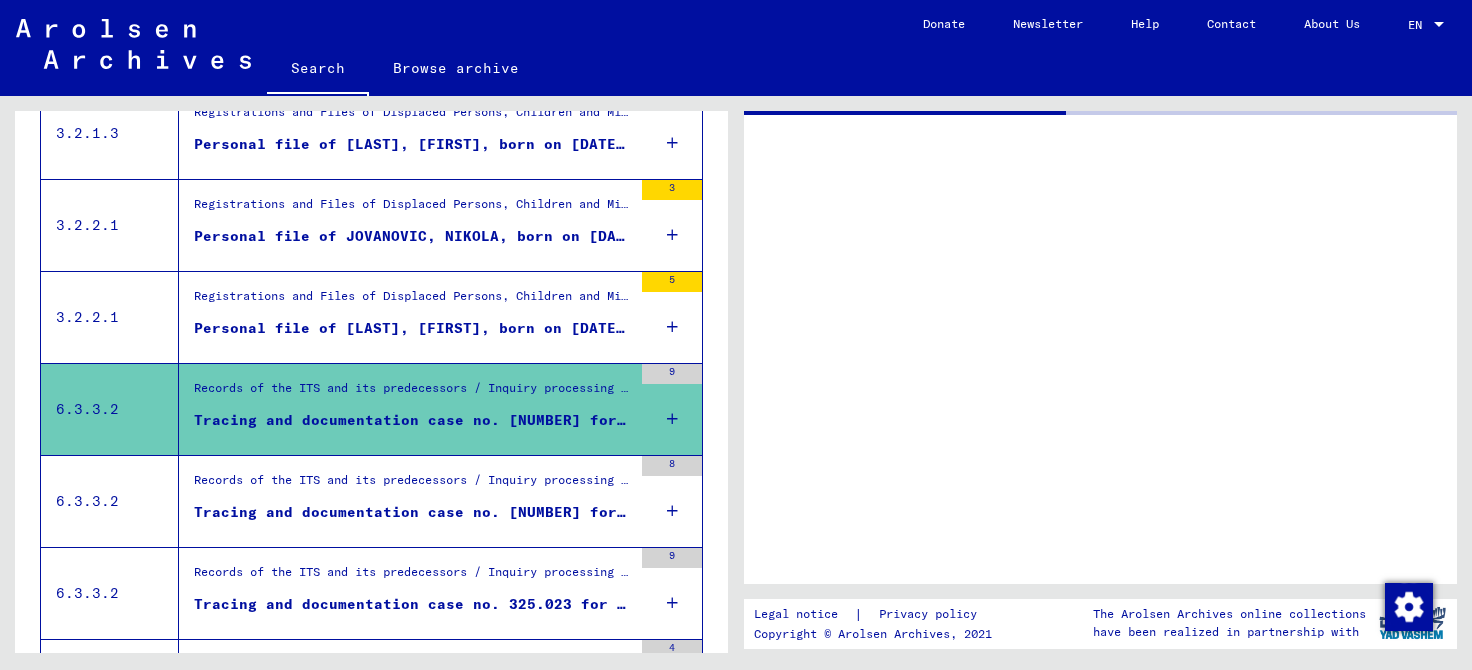 scroll, scrollTop: 0, scrollLeft: 0, axis: both 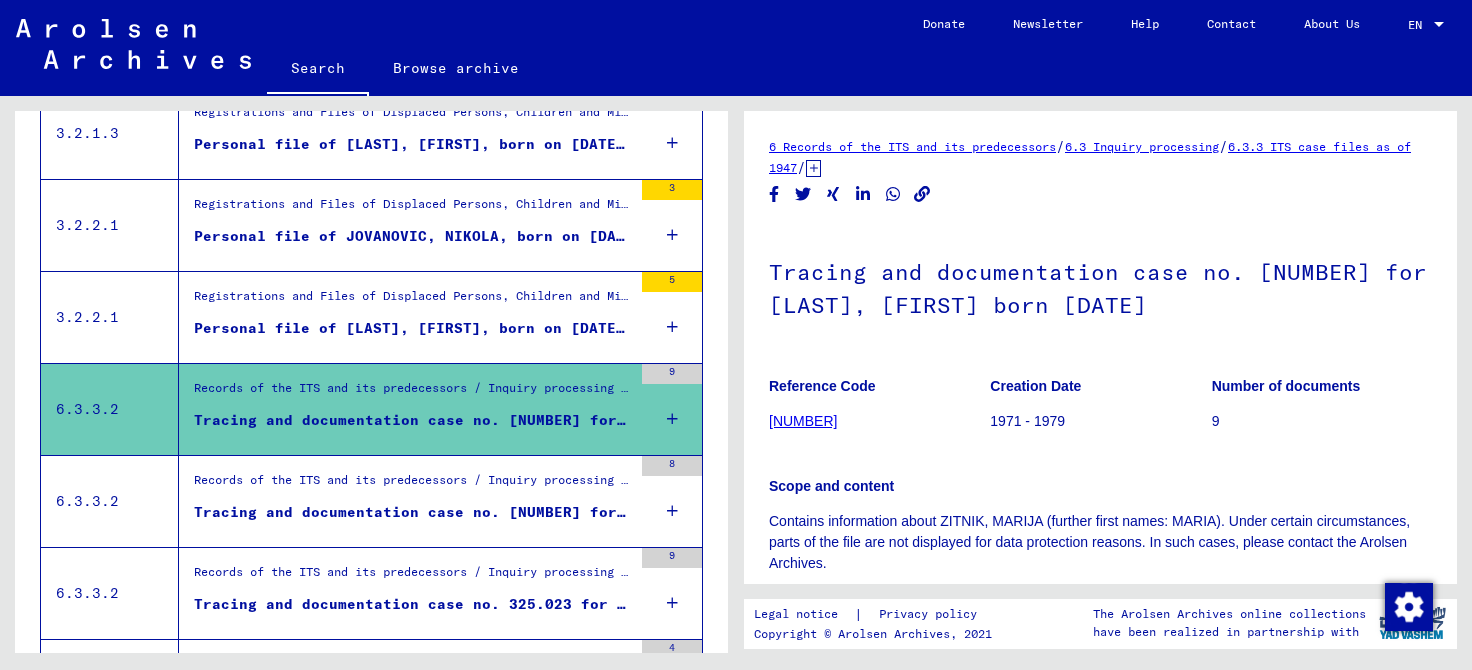 click on "Records of the ITS and its predecessors / Inquiry processing / ITS case files as of 1947 / Repository of T/D cases / Tracing and documentation cases with (T/D) numbers between 1.500.000 and 1.749.999 / Tracing and documentation cases with (T/D) numbers between 1.657.500 and 1.657.999" at bounding box center (413, 485) 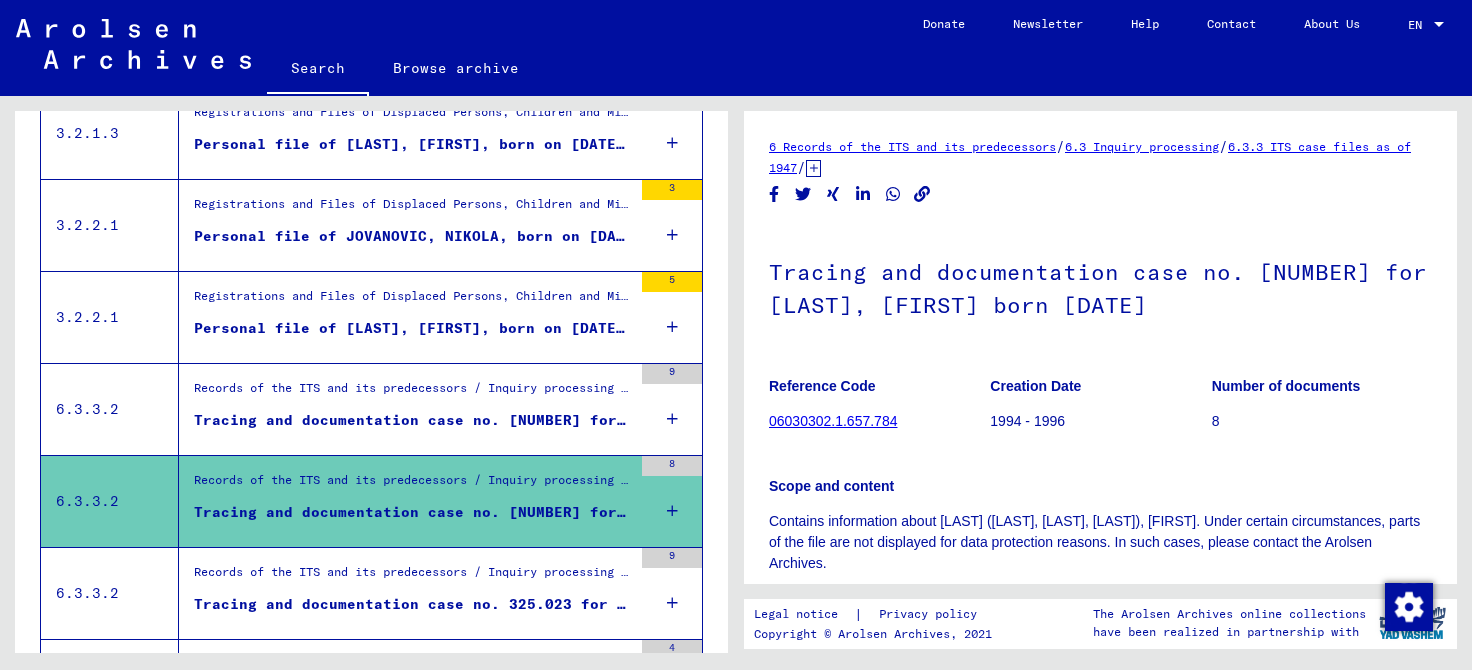 click on "Records of the ITS and its predecessors / Inquiry processing / ITS case files as of 1947 / Repository of T/D cases / Tracing and documentation cases with (T/D) numbers between 250.000 and 499.999 / Tracing and documentation cases with (T/D) numbers between 325.000 and 325.499" at bounding box center [413, 577] 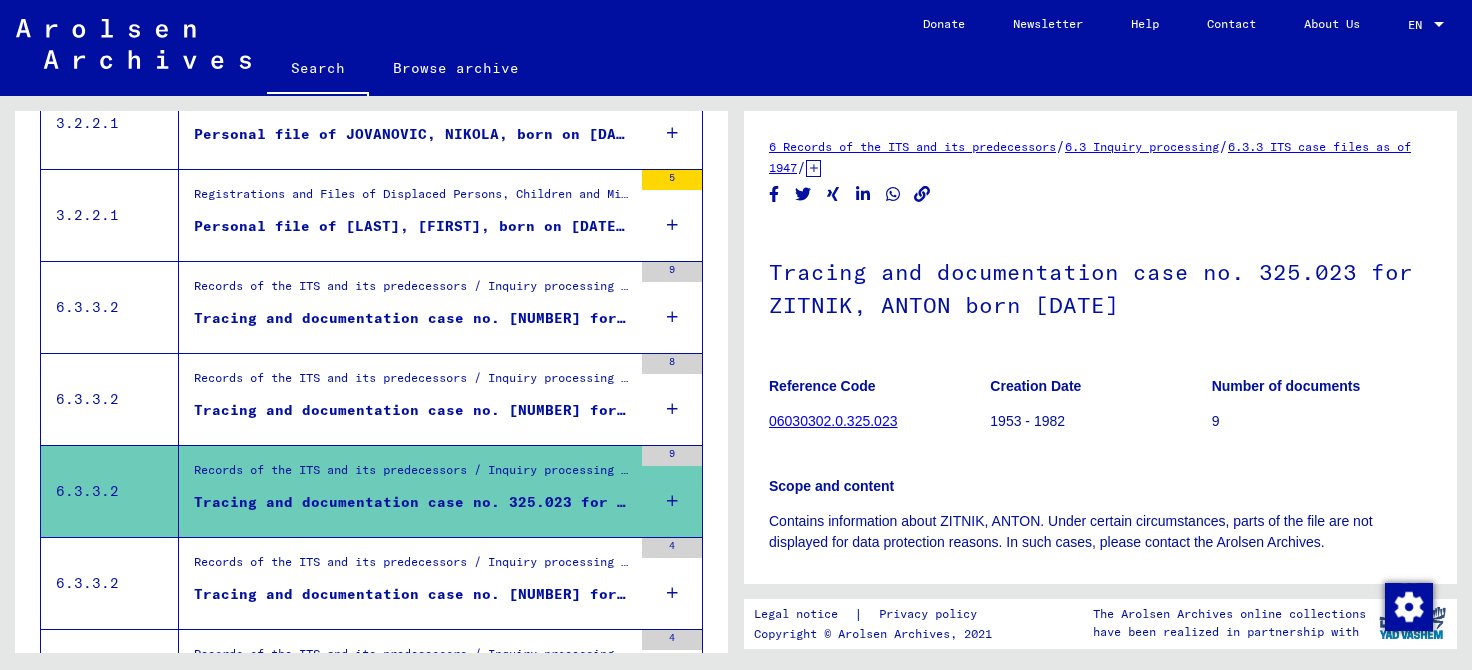 scroll, scrollTop: 2027, scrollLeft: 0, axis: vertical 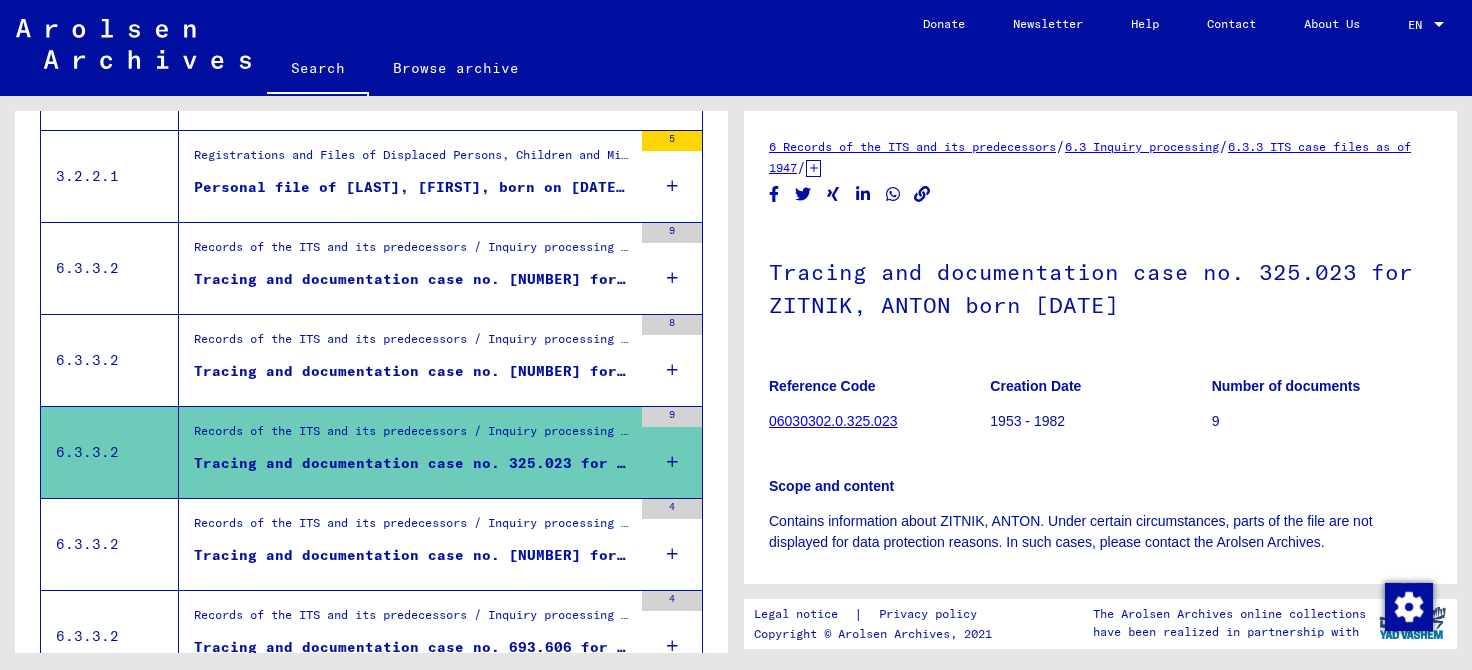 click on "Records of the ITS and its predecessors / Inquiry processing / ITS case files as of 1947 / Repository of T/D cases / Tracing and documentation cases with (T/D) numbers between 500.000 and 749.999 / Tracing and documentation cases with (T/D) numbers between 681.500 and 681.999" at bounding box center (413, 528) 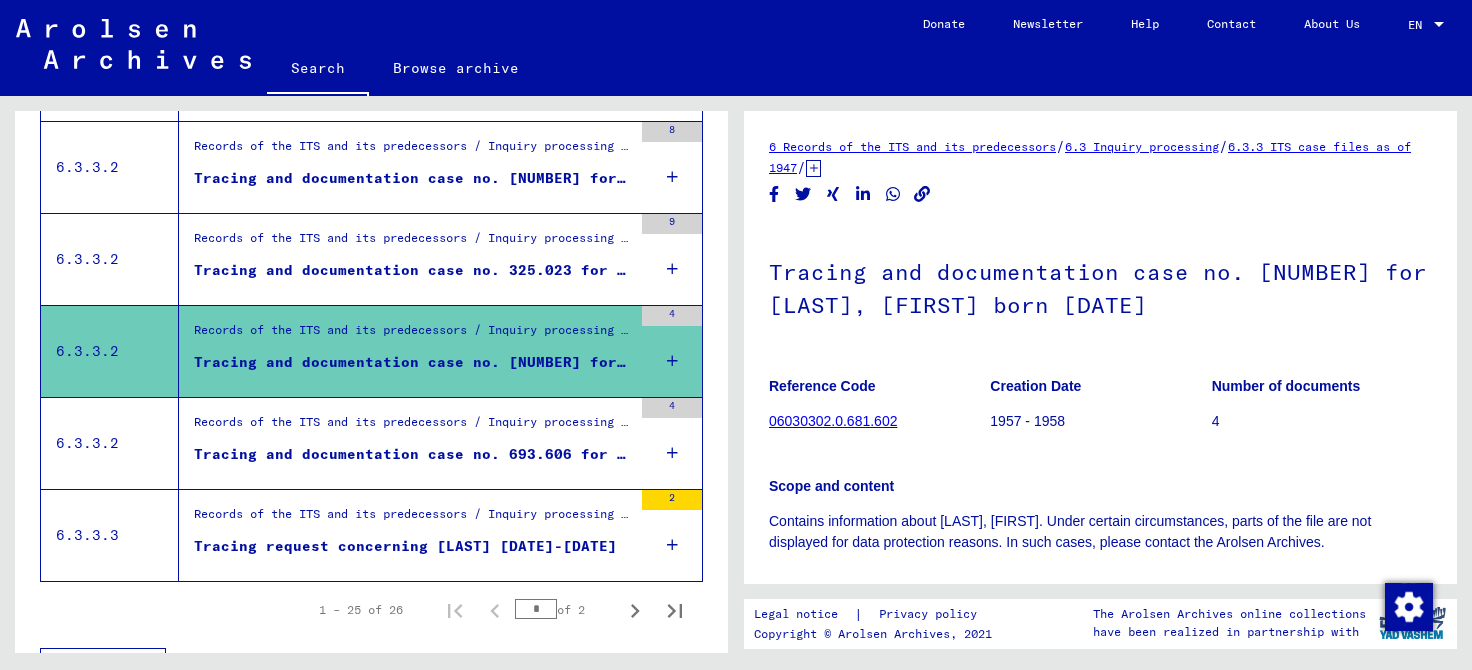 scroll, scrollTop: 2239, scrollLeft: 0, axis: vertical 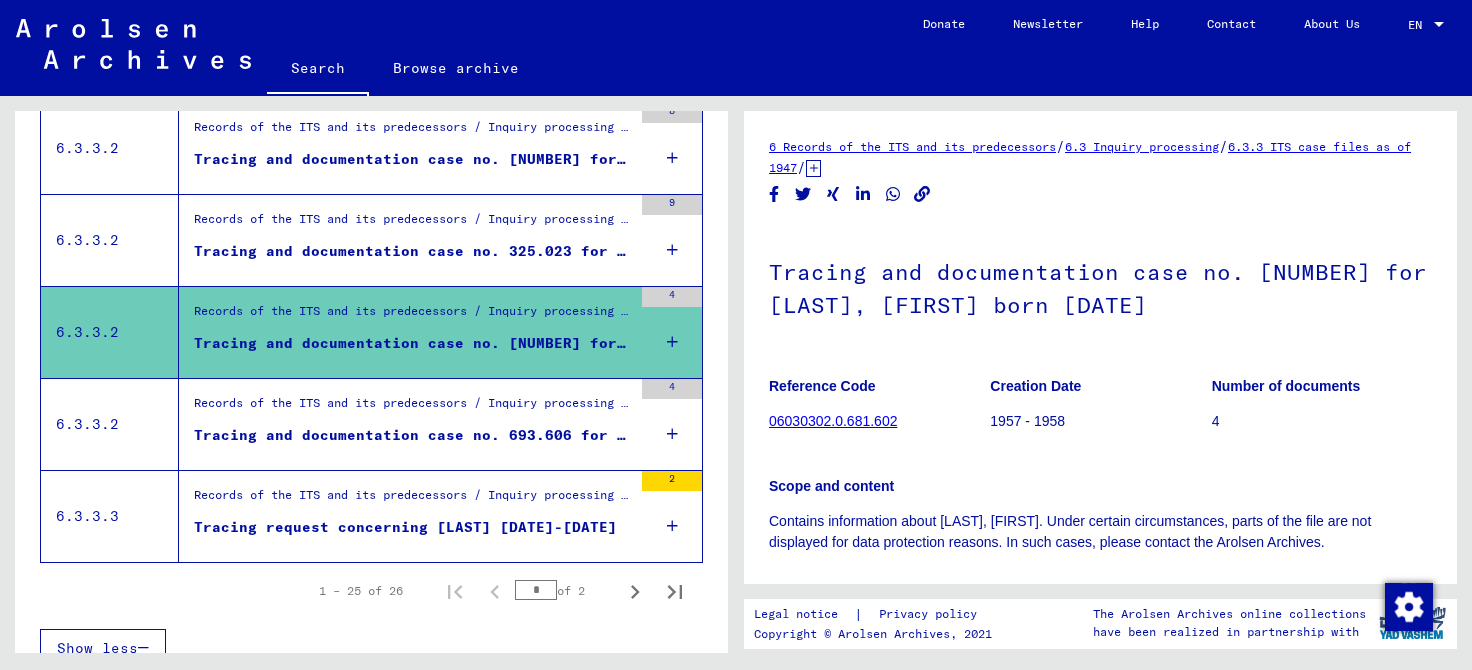 click on "Tracing and documentation case no. 693.606 for ZITNIK, FRANJO born [DATE]" at bounding box center (413, 435) 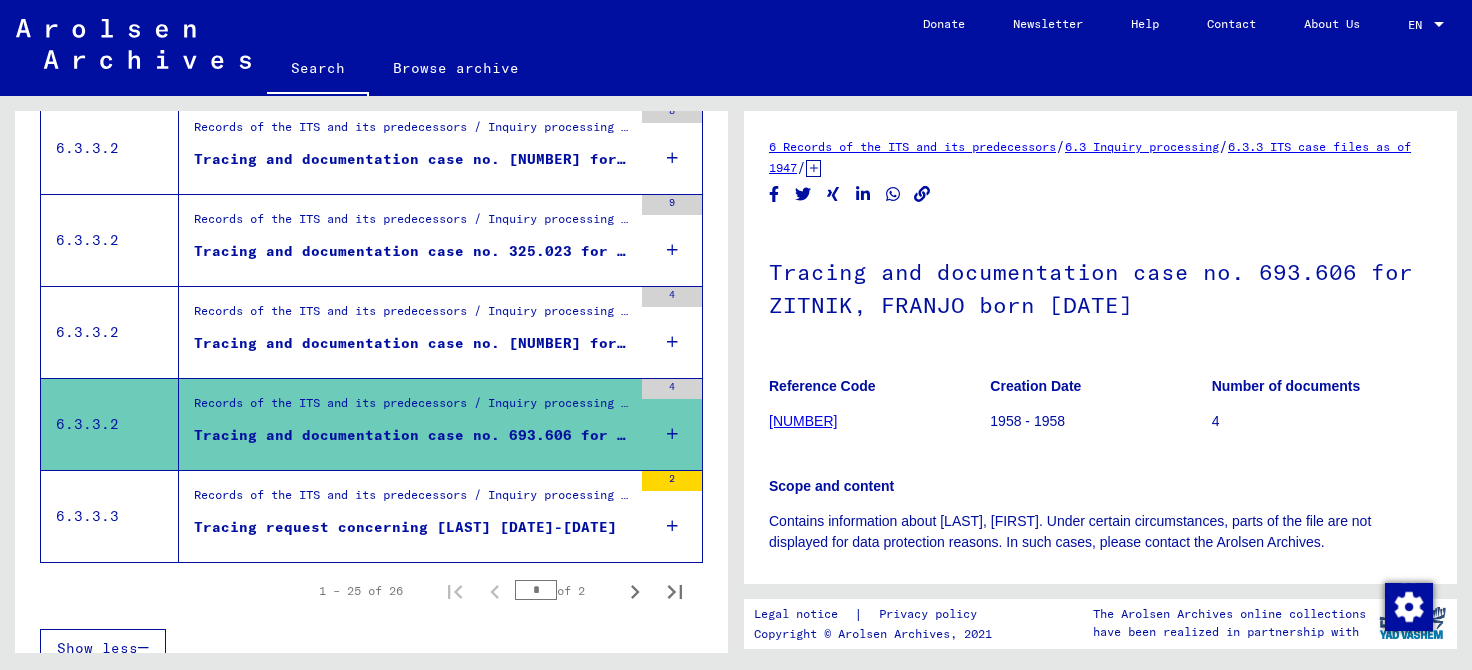 click on "Tracing request concerning [LAST] [DATE]-[DATE]" at bounding box center [405, 527] 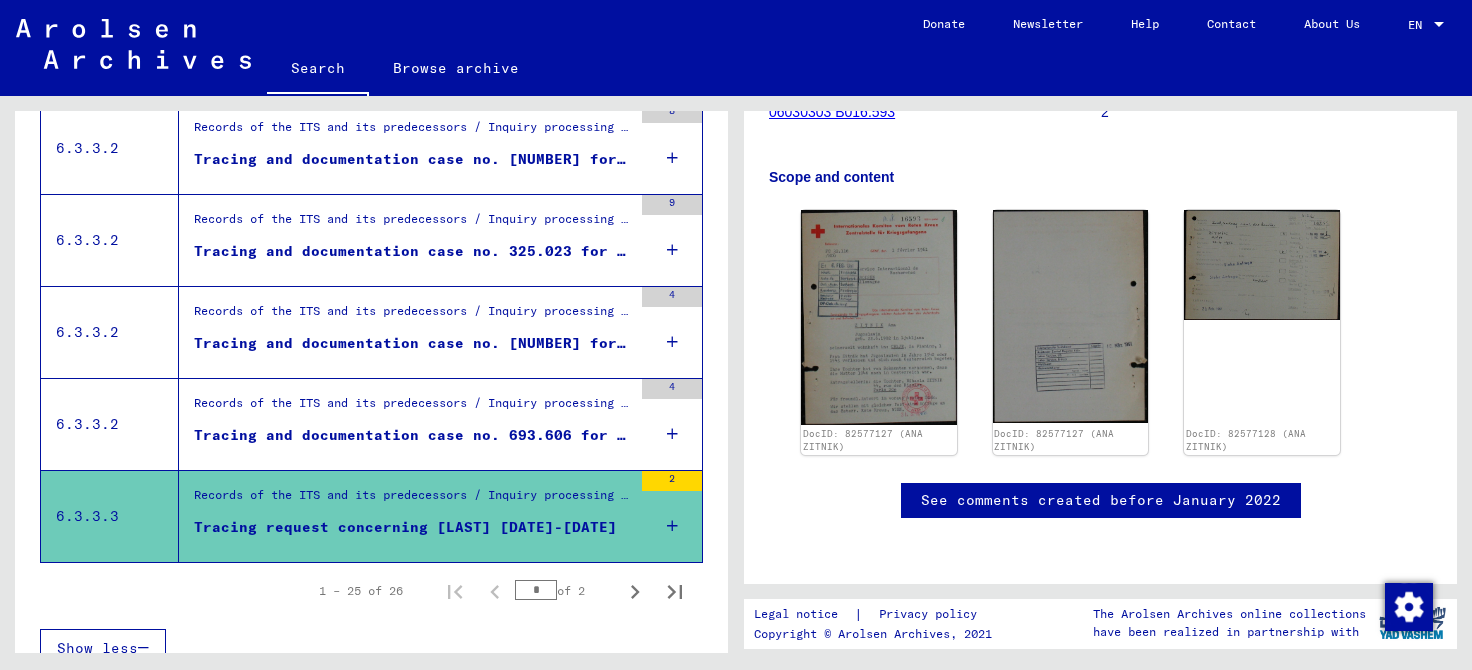 scroll, scrollTop: 345, scrollLeft: 0, axis: vertical 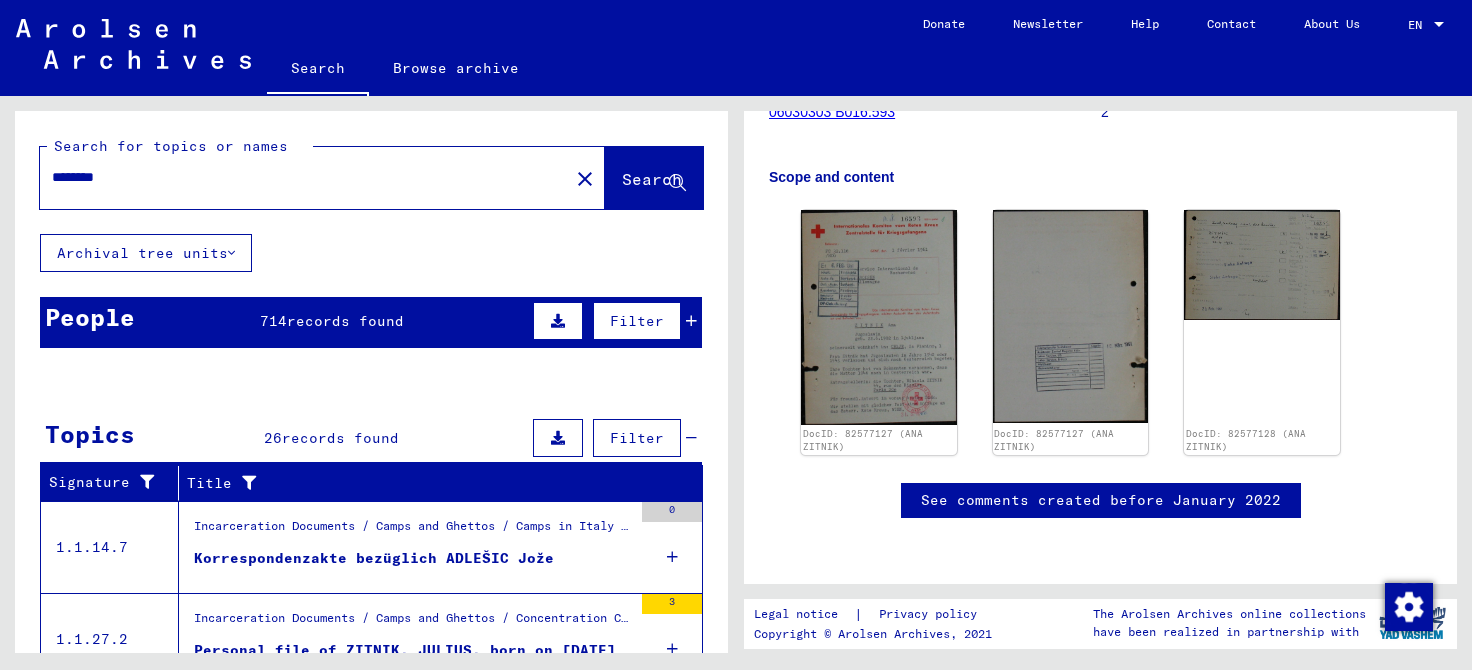 drag, startPoint x: 128, startPoint y: 180, endPoint x: 3, endPoint y: 169, distance: 125.48307 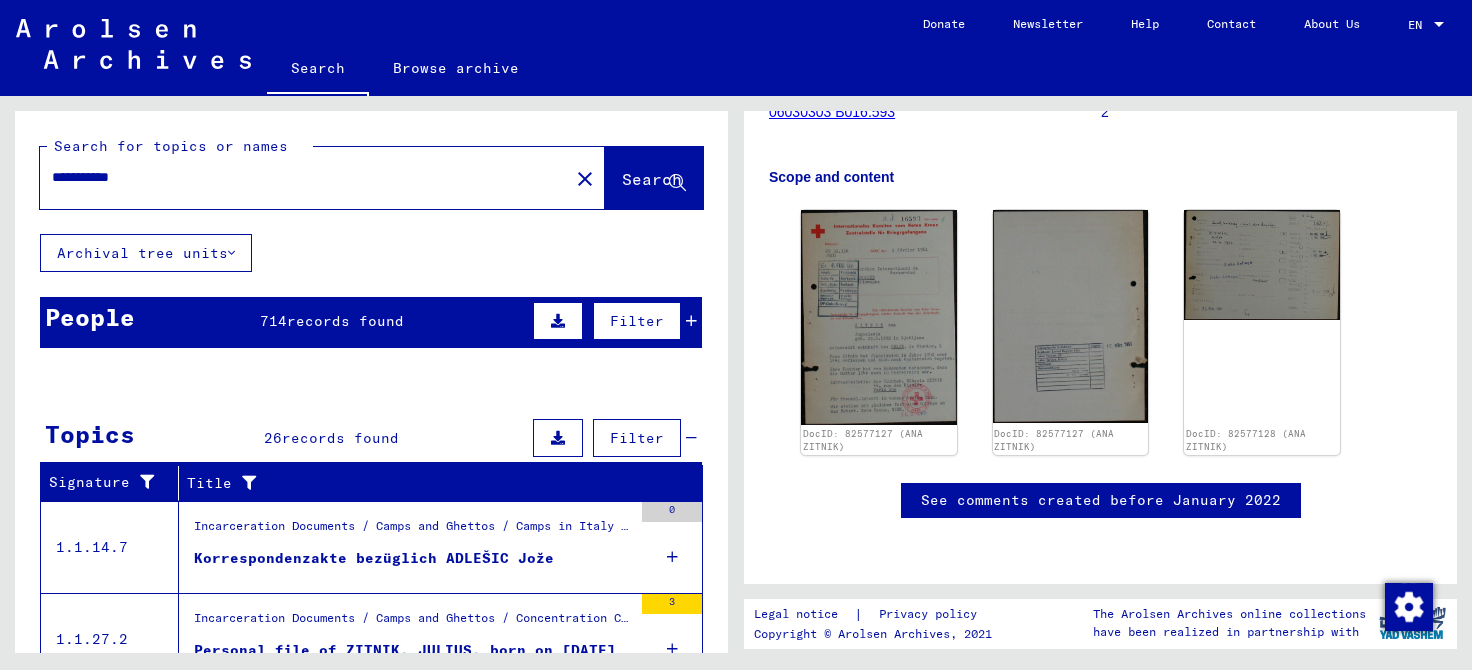 click on "Search" 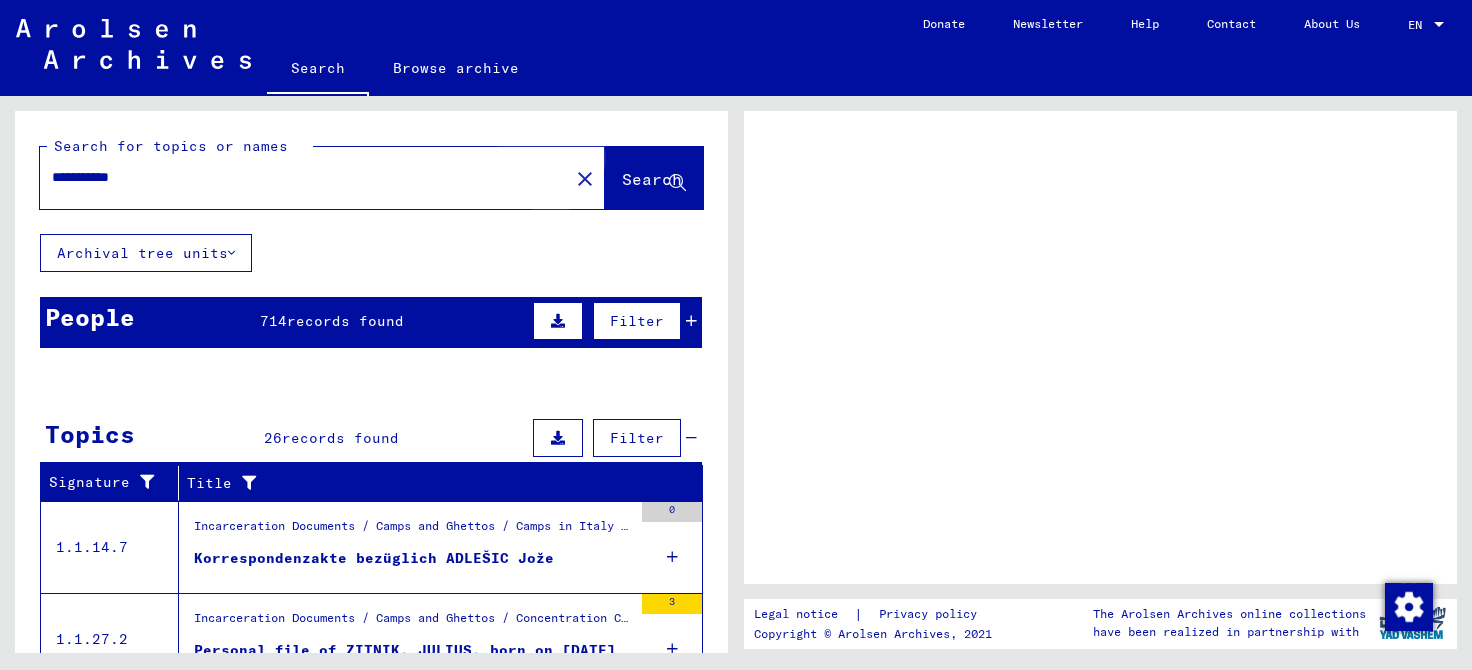 scroll, scrollTop: 0, scrollLeft: 0, axis: both 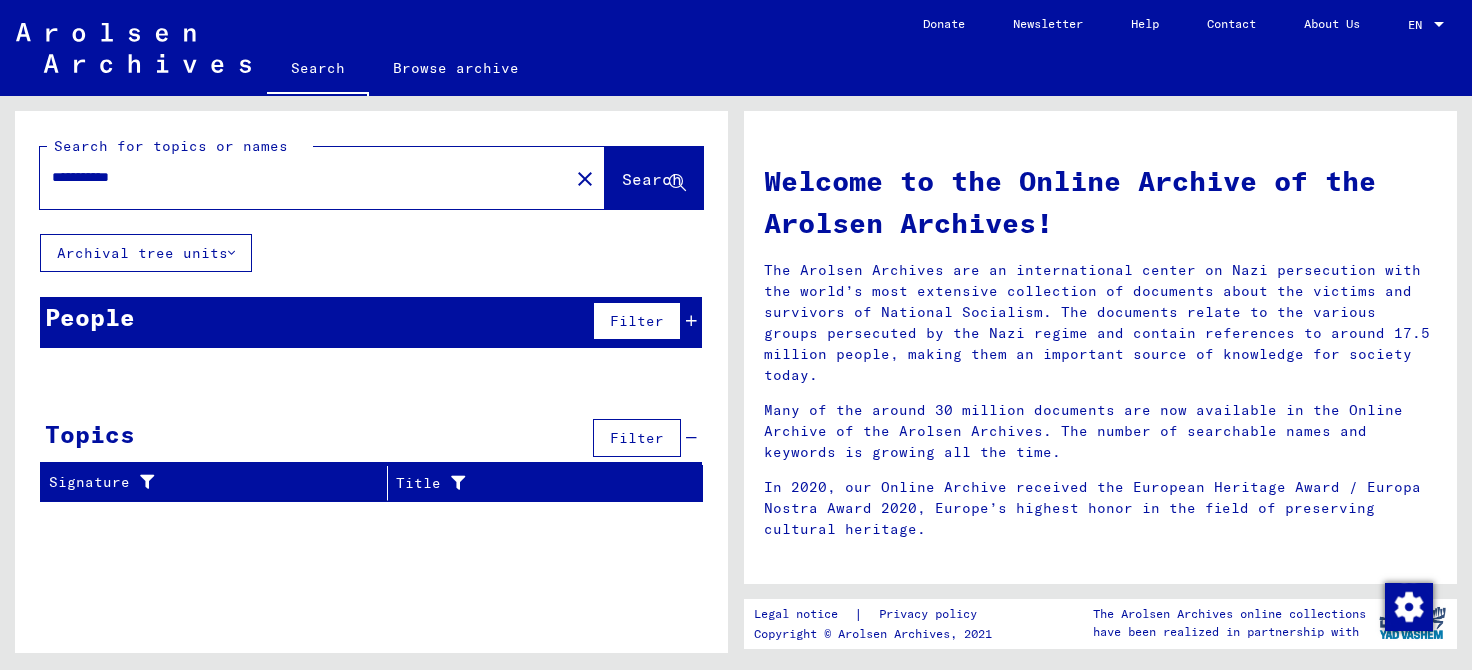 click on "**********" at bounding box center (298, 177) 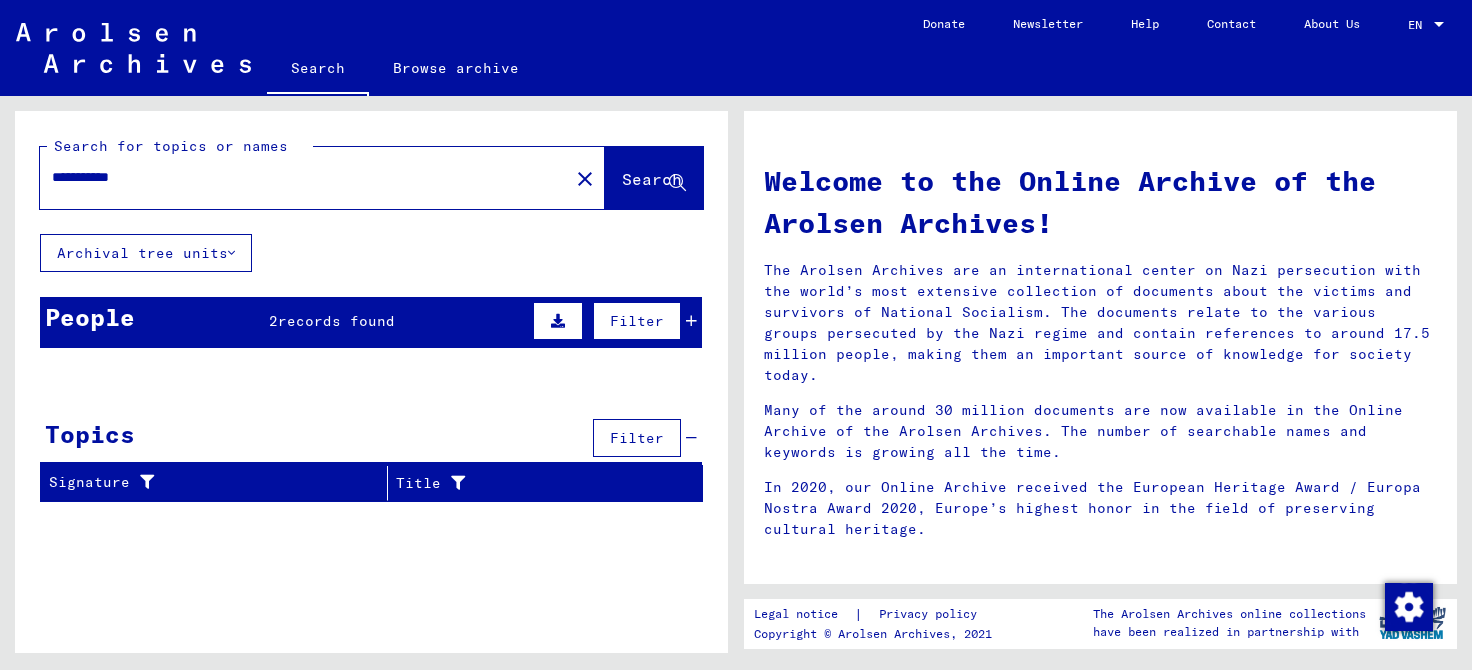 click on "**********" at bounding box center [298, 177] 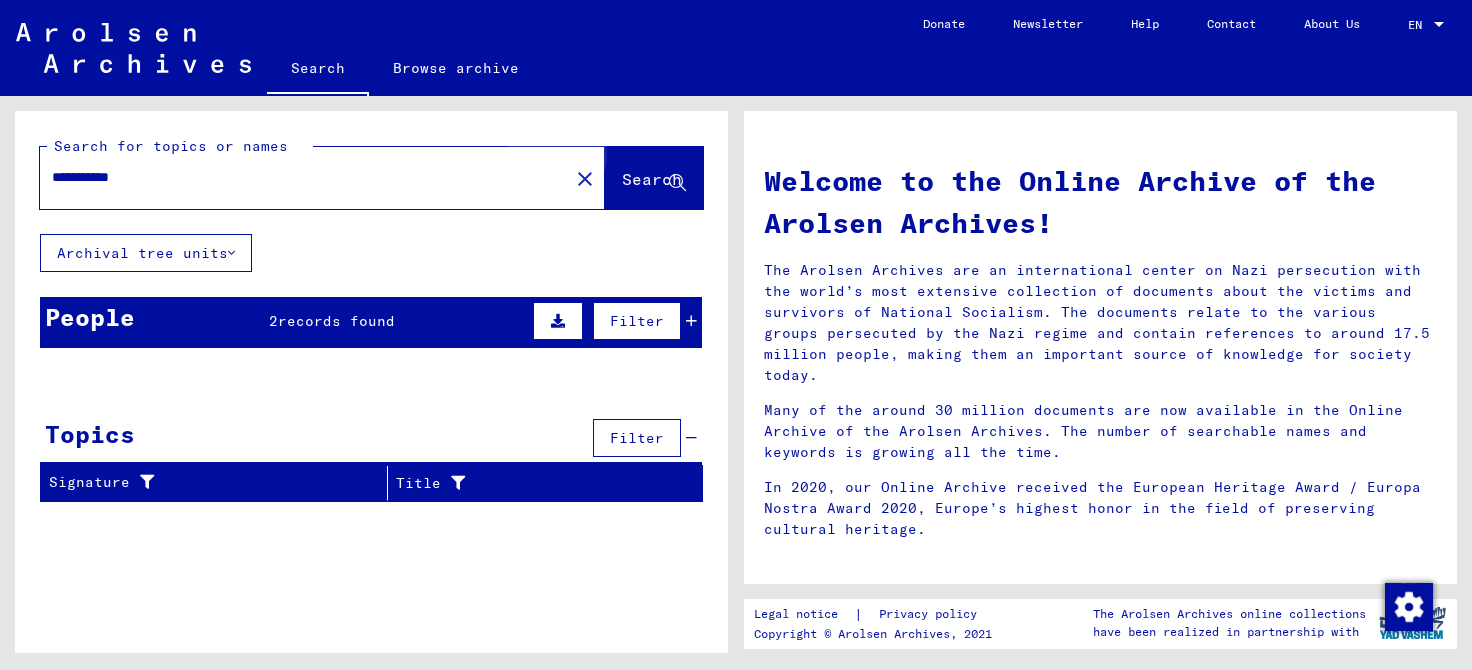click on "Search" 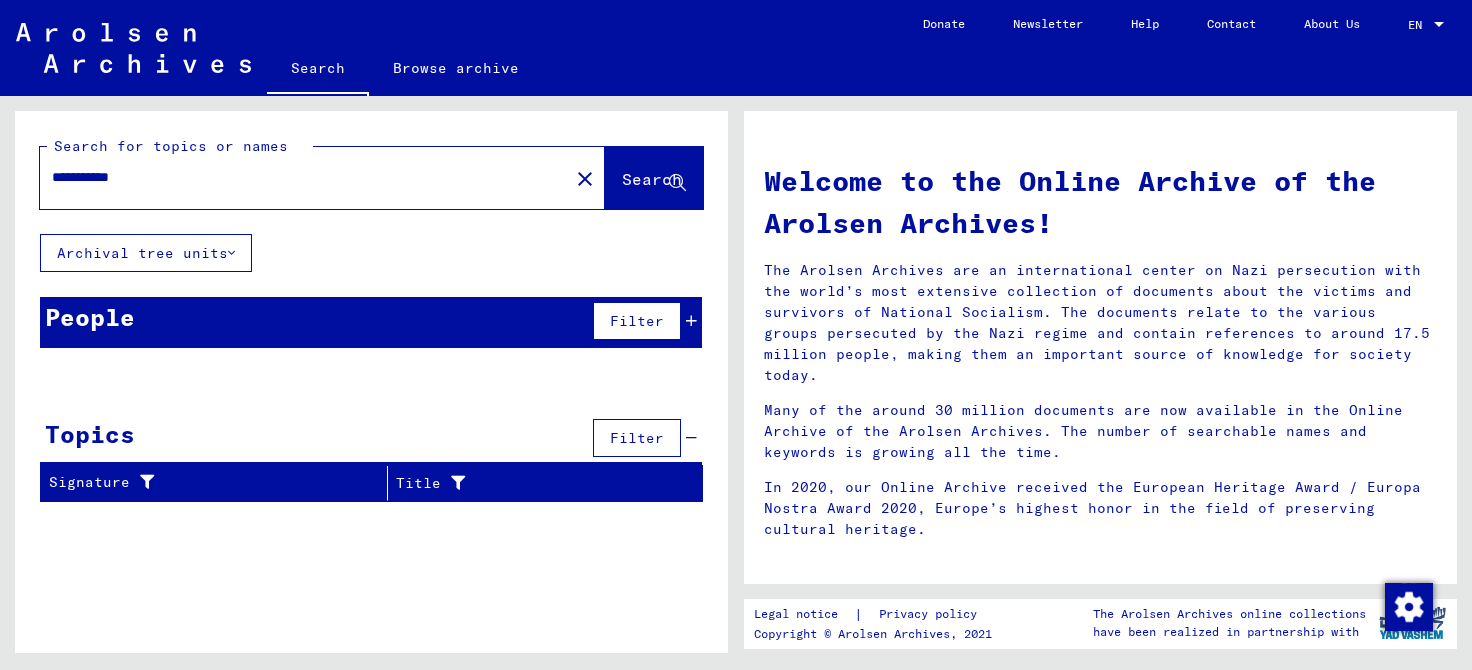 drag, startPoint x: 115, startPoint y: 177, endPoint x: 154, endPoint y: 182, distance: 39.319206 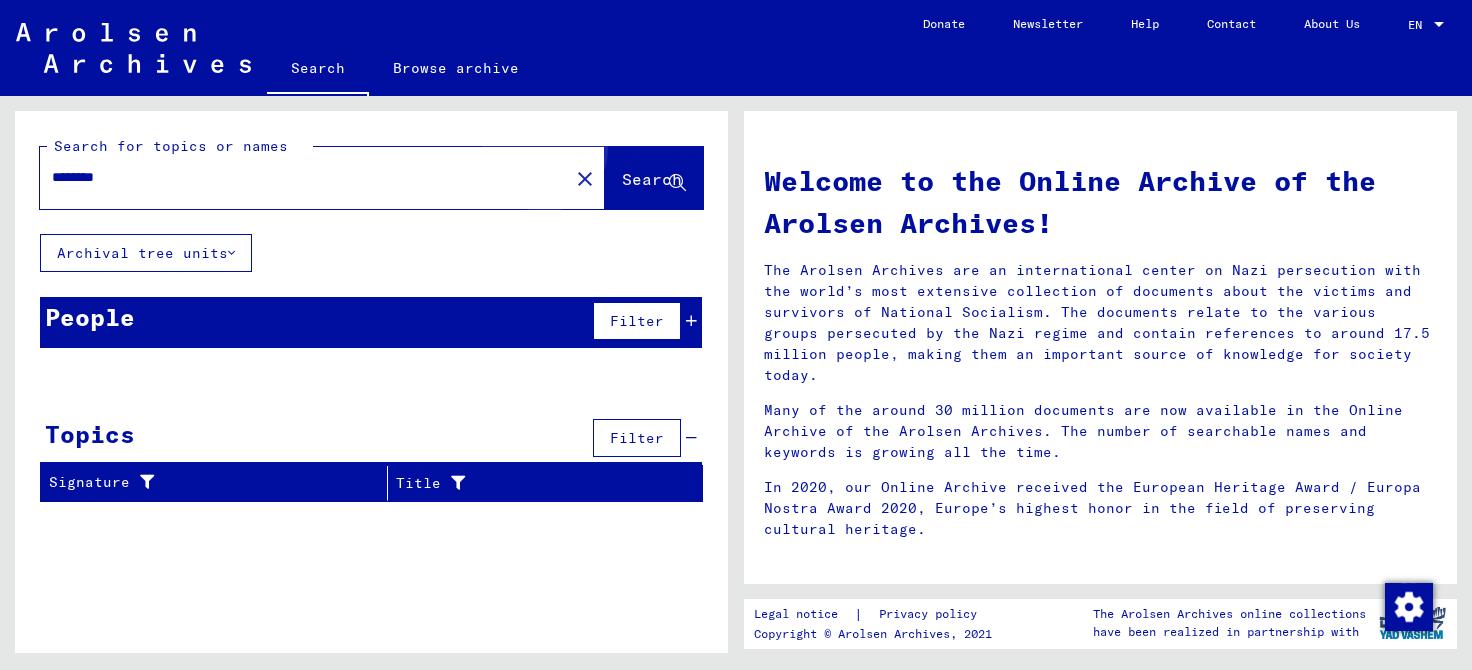 click on "Search" 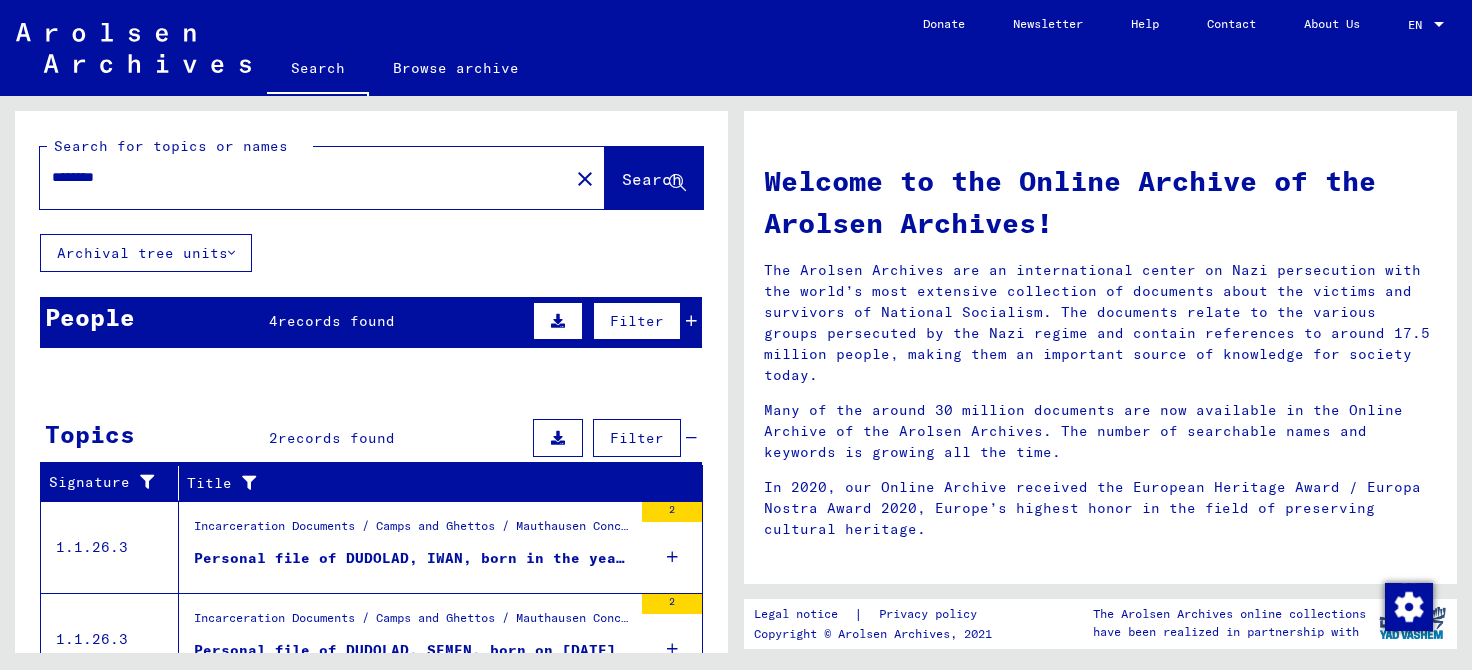scroll, scrollTop: 71, scrollLeft: 0, axis: vertical 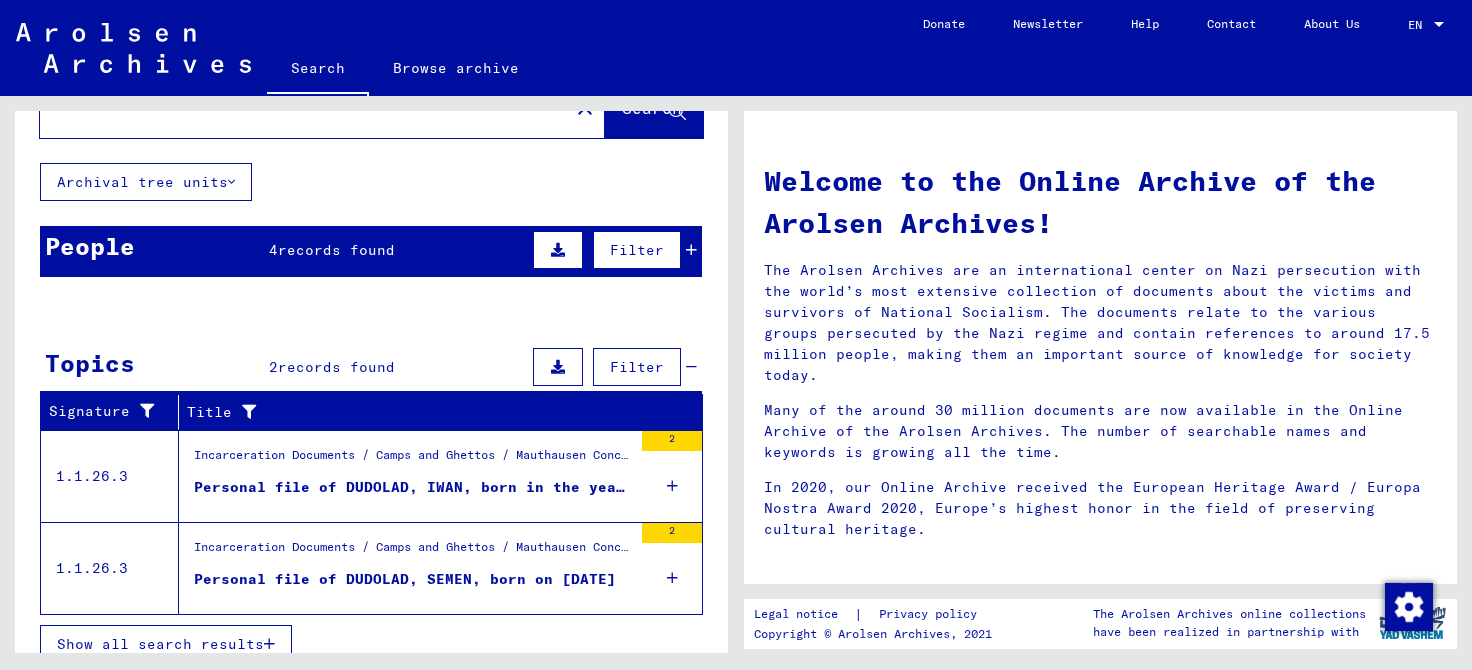 click on "Personal file of DUDOLAD, IWAN, born in the year [YEAR]" at bounding box center [413, 487] 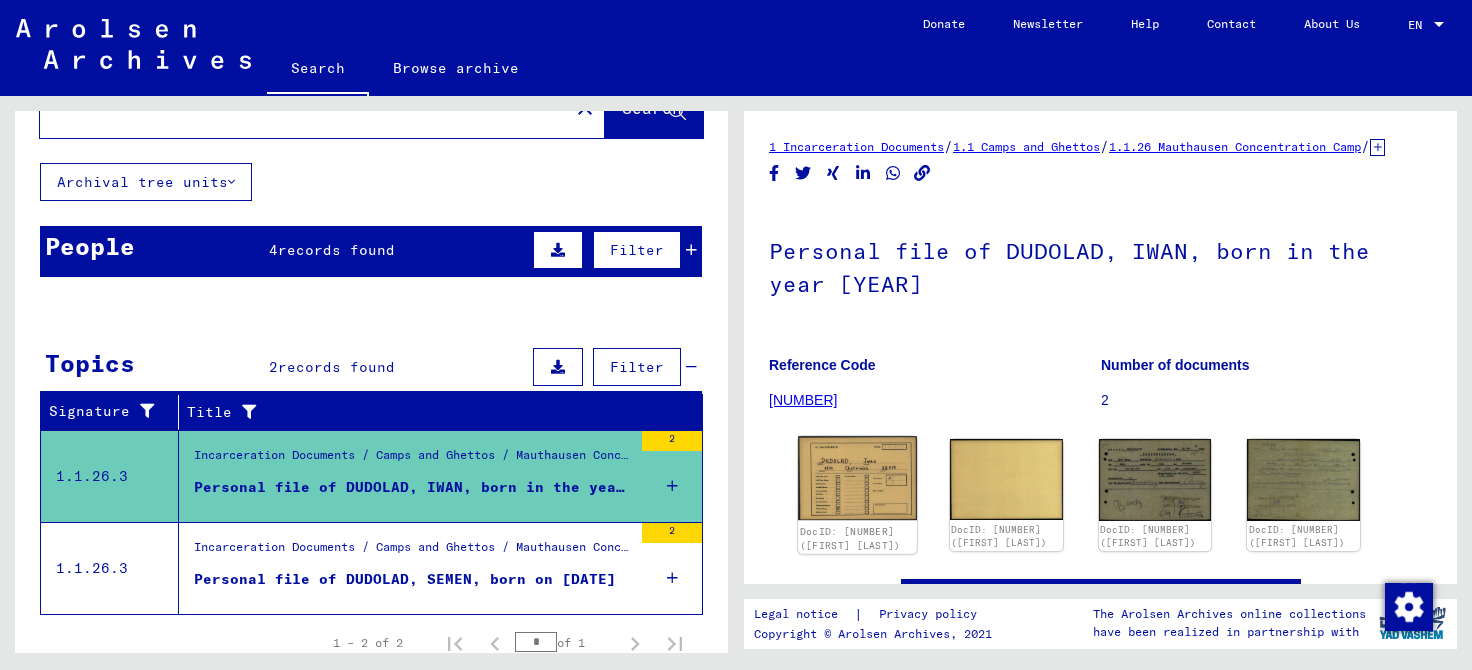 click 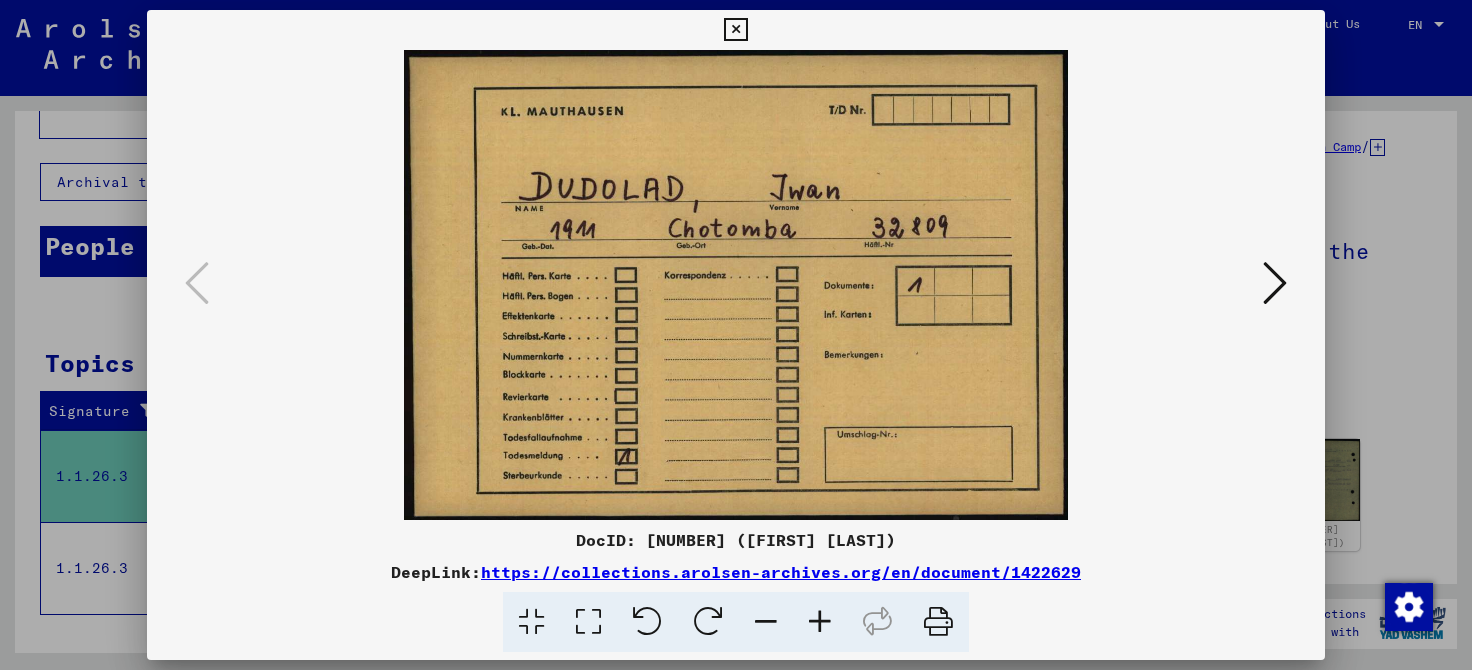 click at bounding box center (1275, 283) 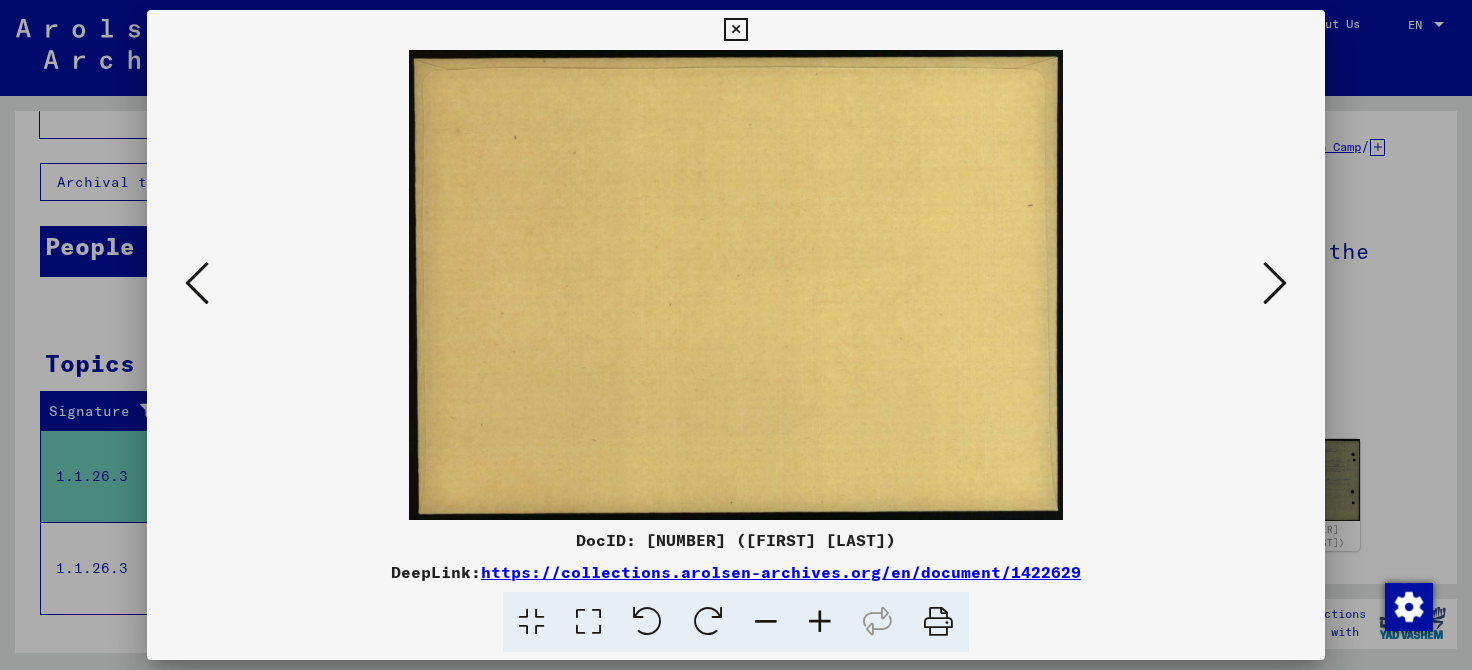 click at bounding box center (1275, 283) 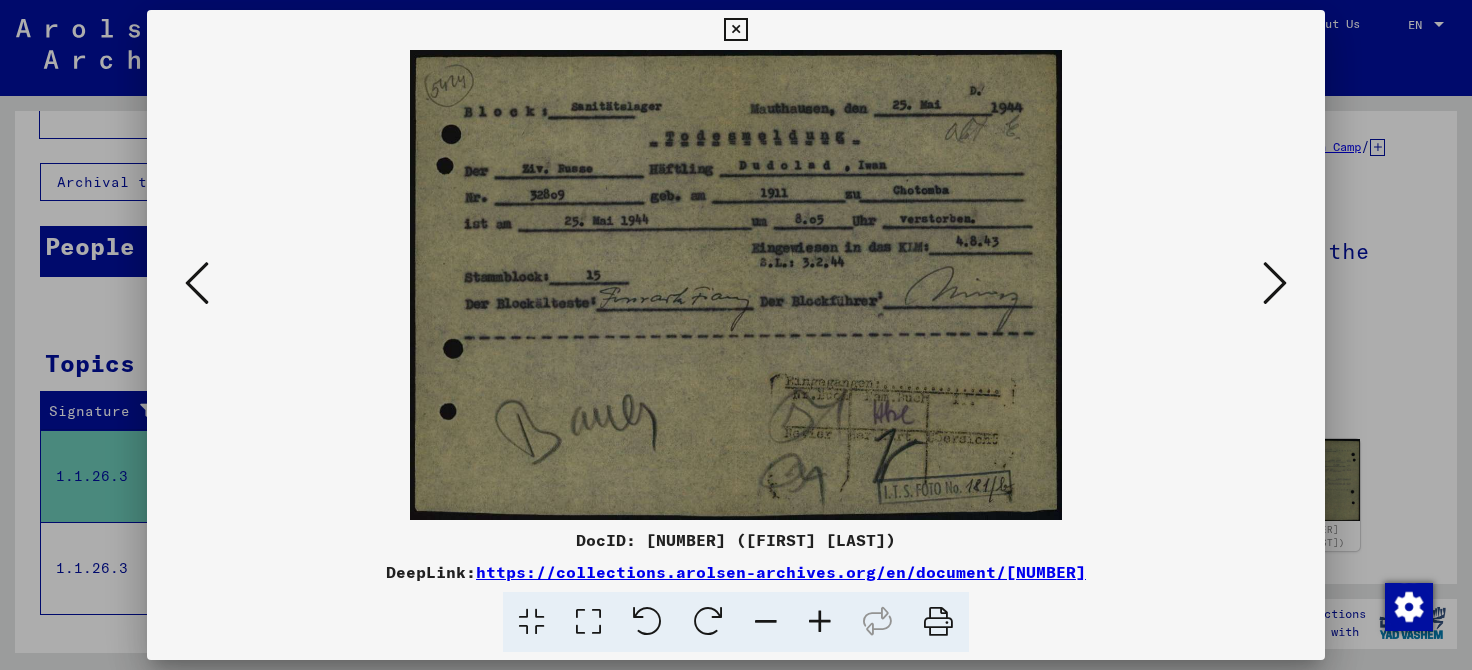 click at bounding box center (1275, 283) 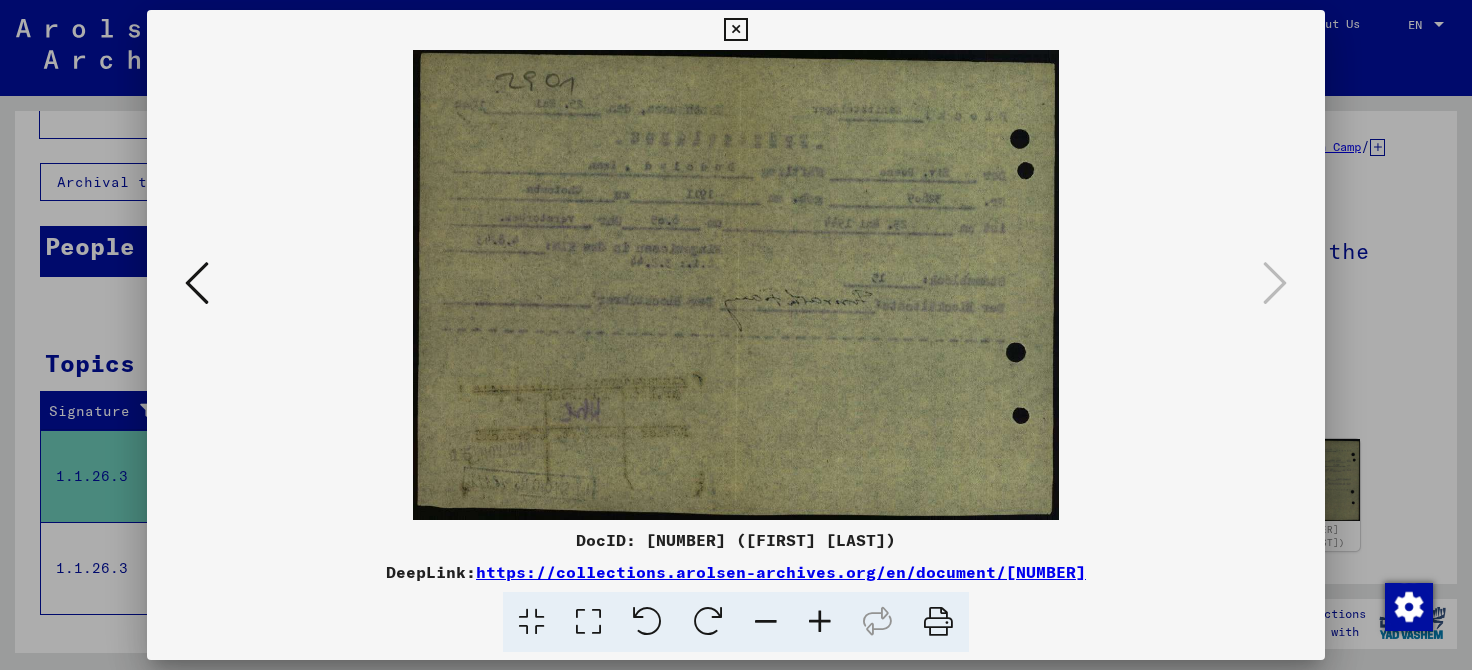 click at bounding box center (735, 30) 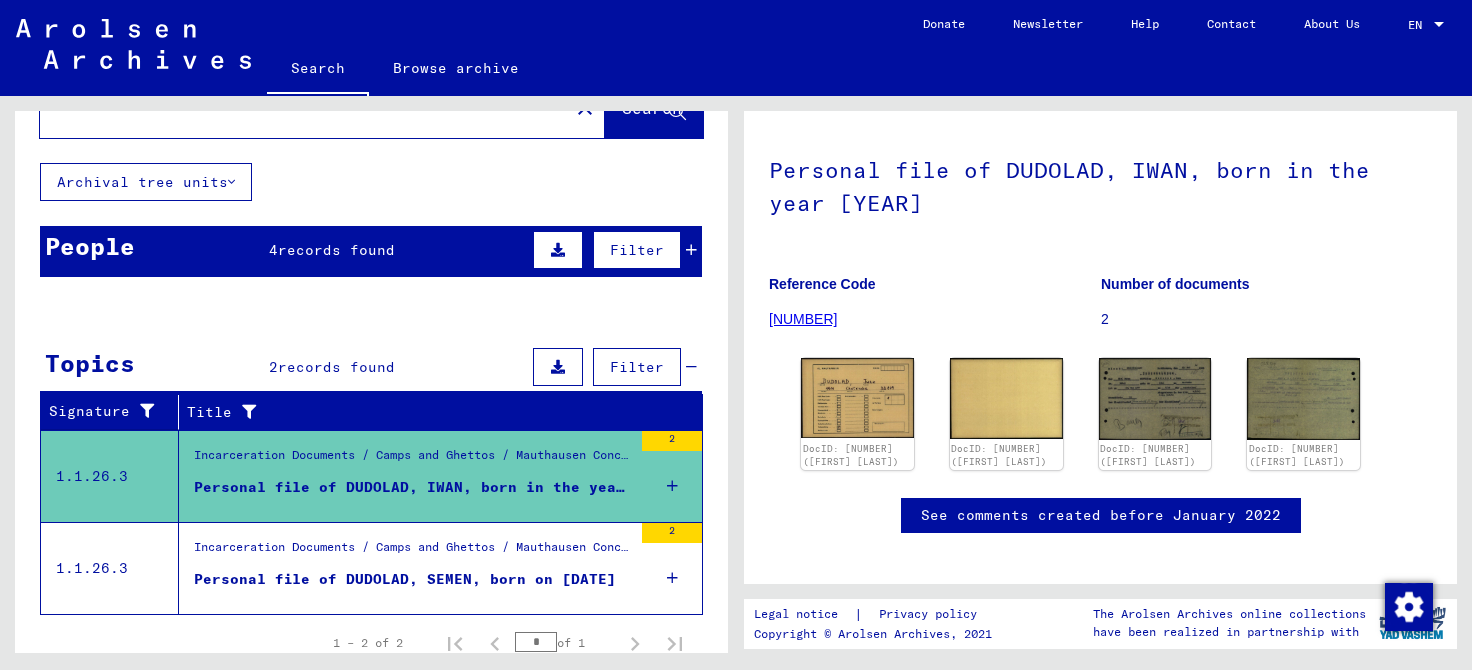 scroll, scrollTop: 71, scrollLeft: 0, axis: vertical 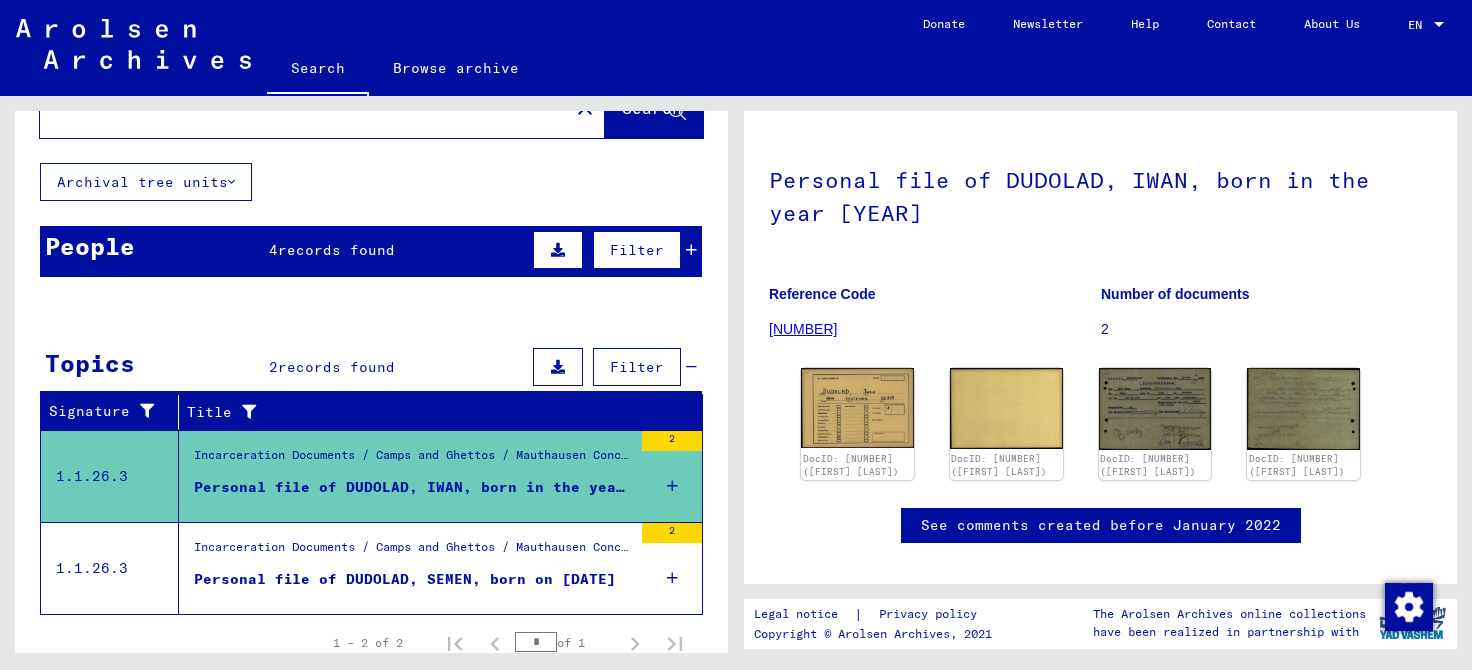 click on "Personal file of DUDOLAD, SEMEN, born on [DATE]" at bounding box center (405, 579) 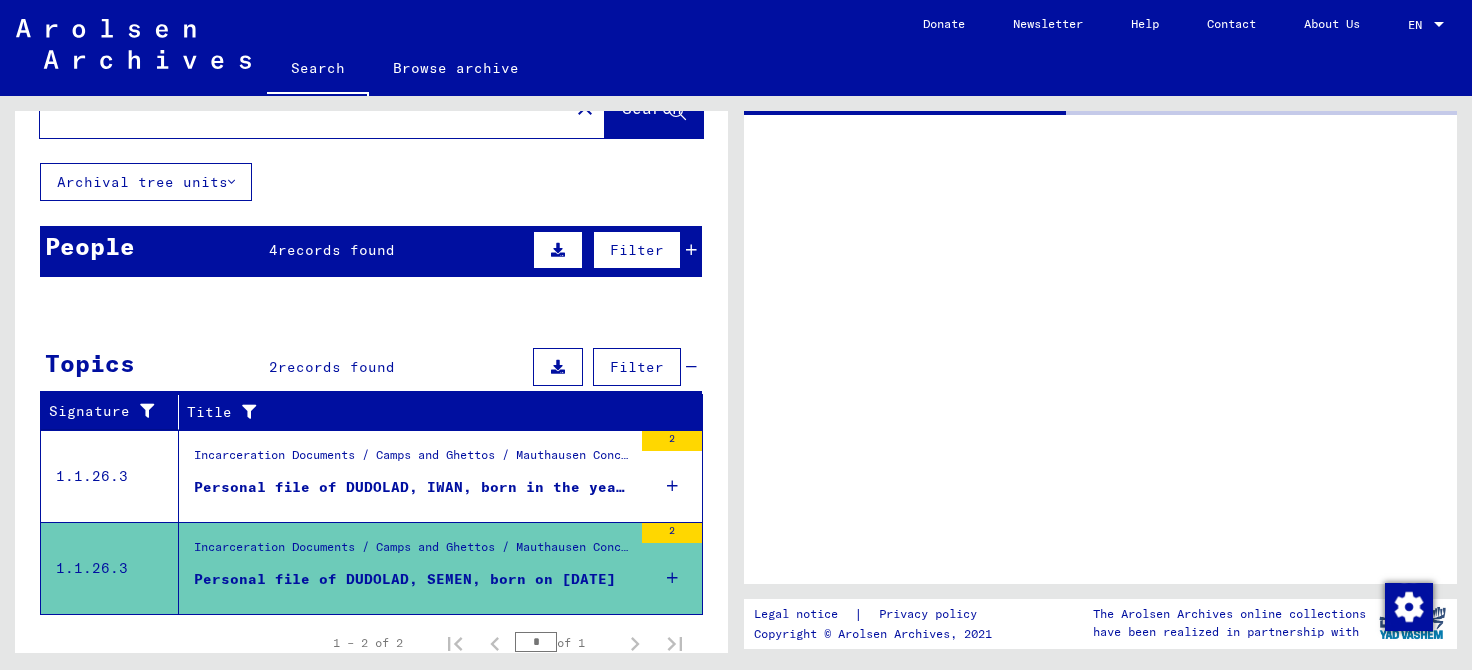 scroll, scrollTop: 0, scrollLeft: 0, axis: both 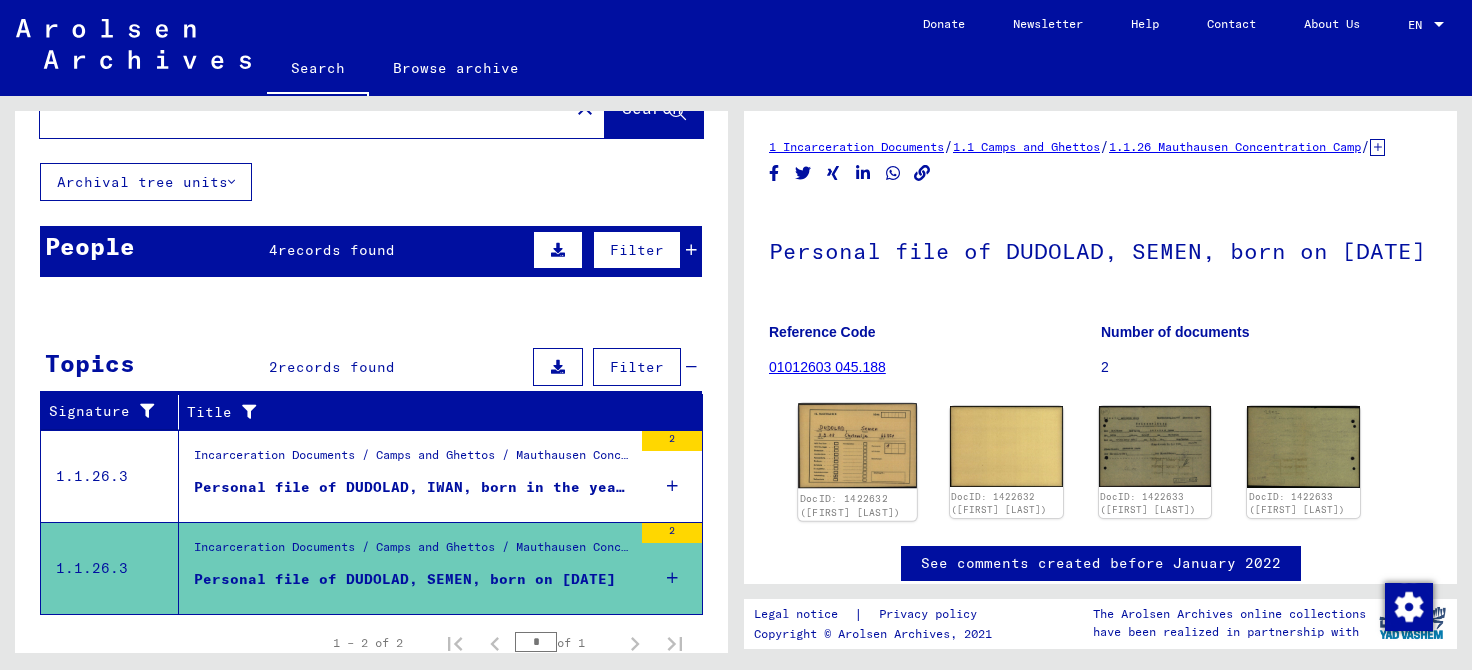 click 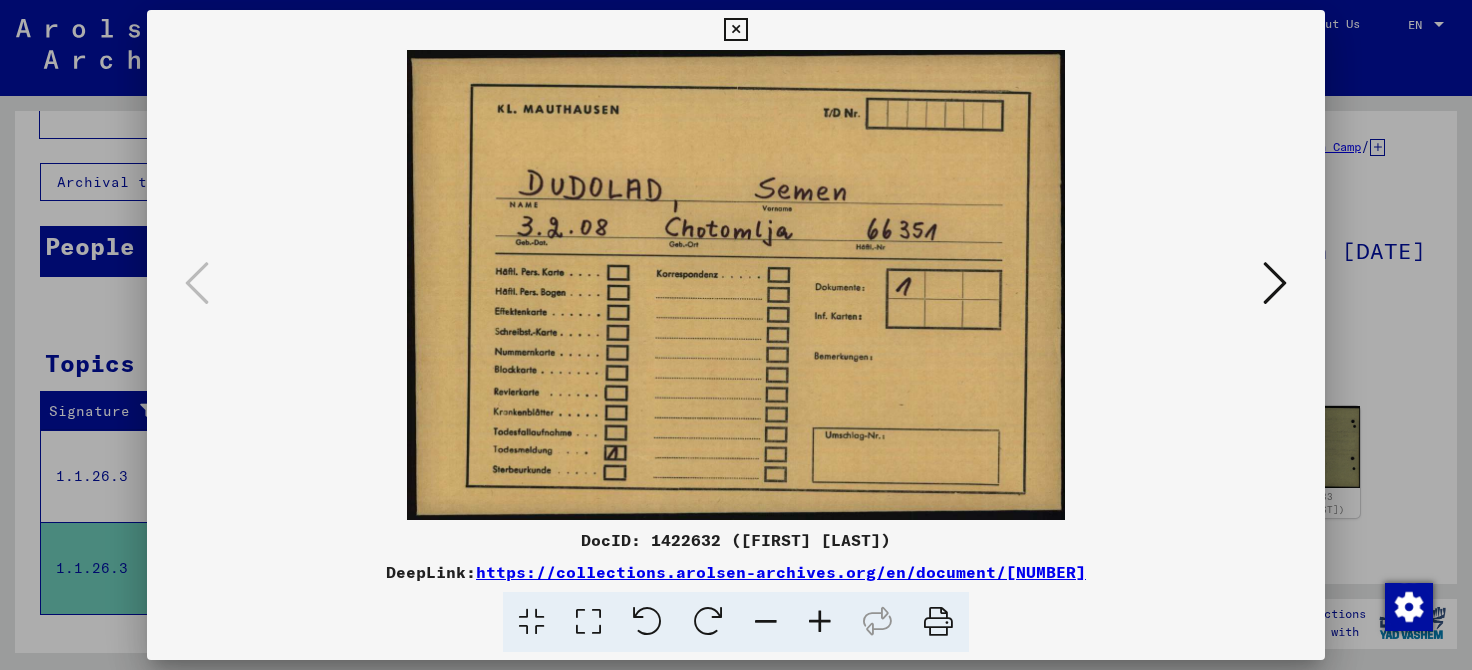 click at bounding box center [1275, 283] 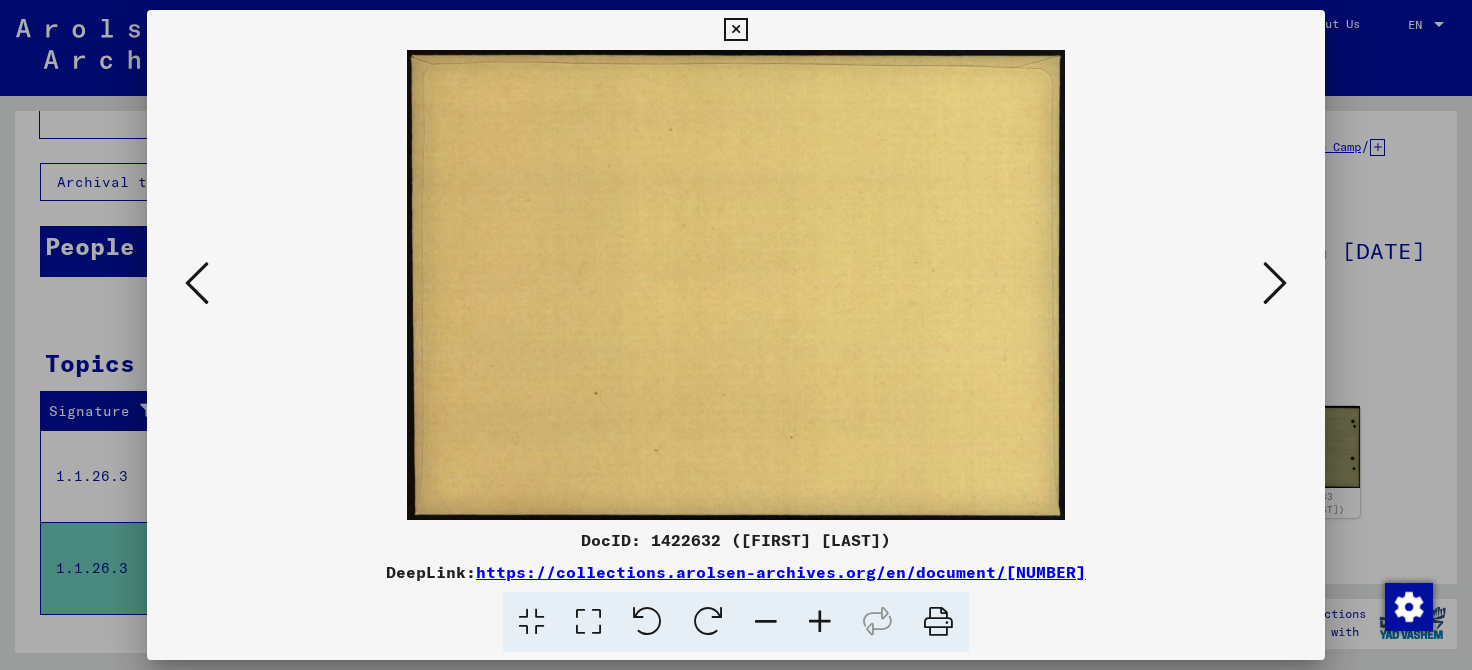 click at bounding box center [1275, 283] 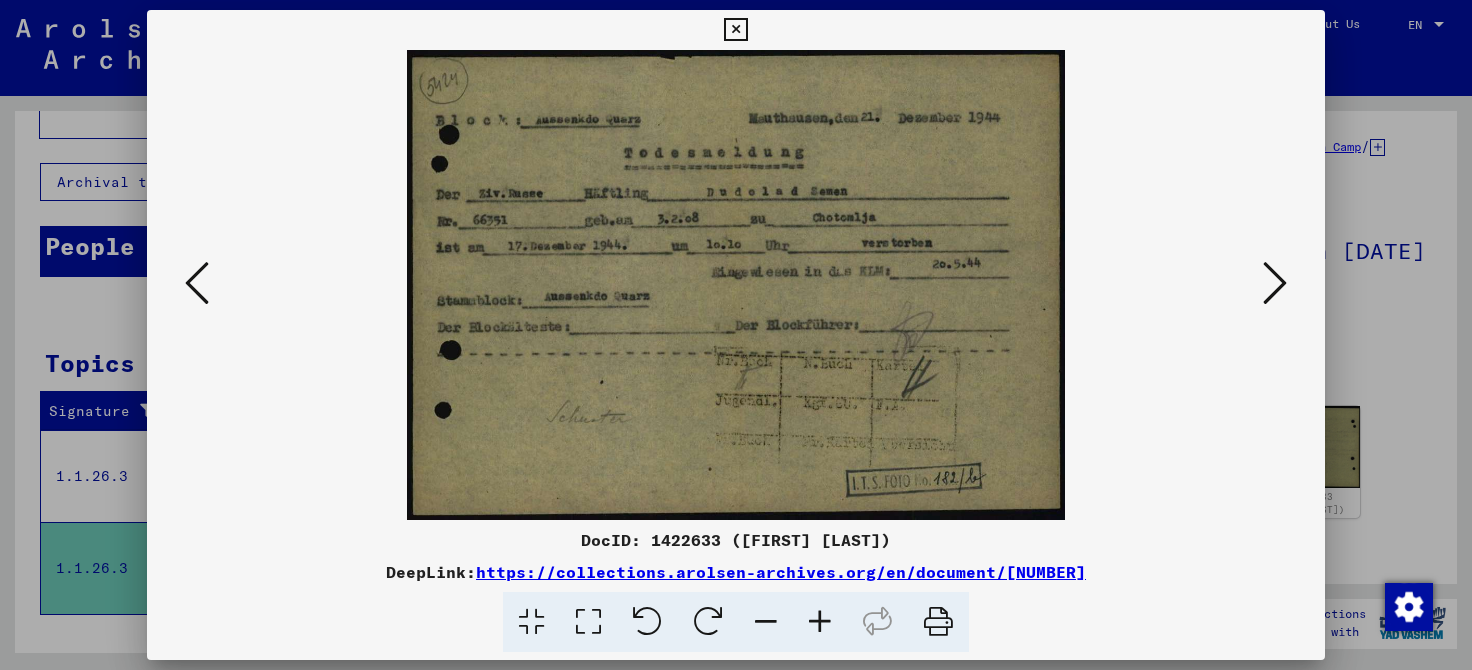 click at bounding box center (735, 30) 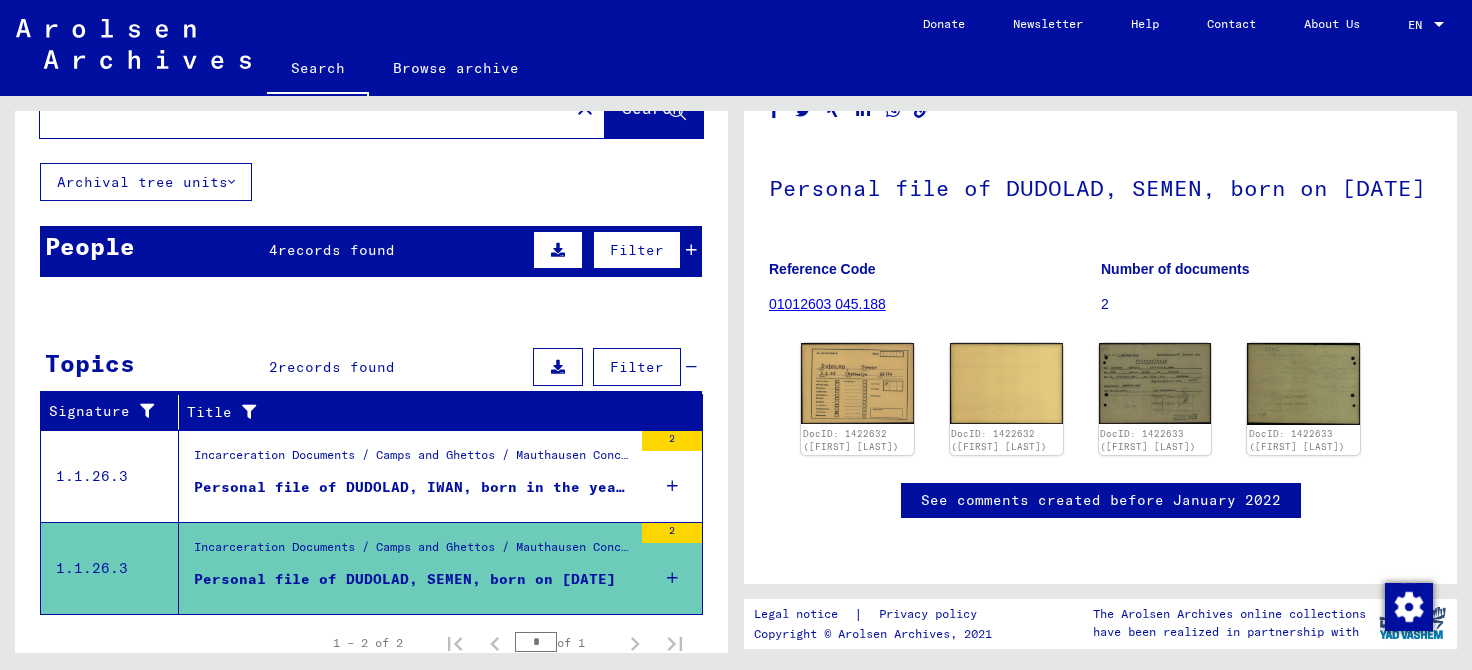 scroll, scrollTop: 141, scrollLeft: 0, axis: vertical 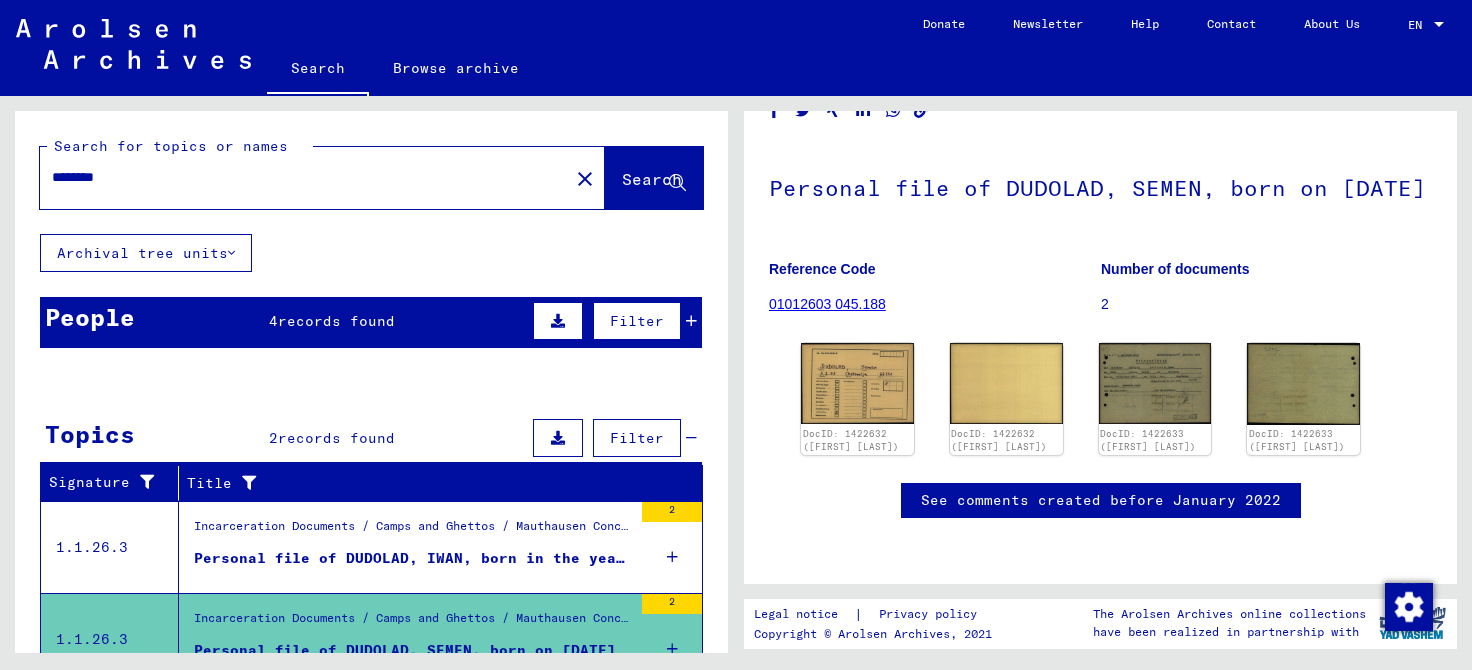 click on "*******" at bounding box center (304, 177) 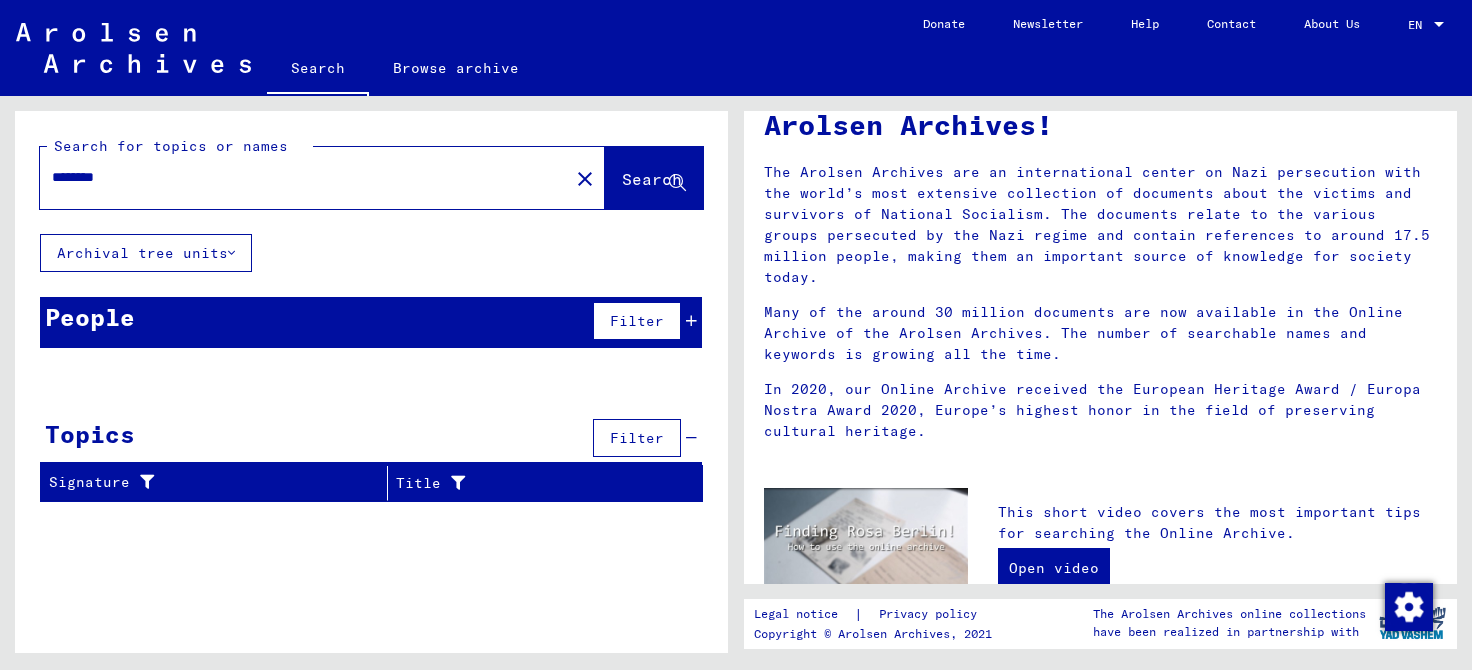 scroll, scrollTop: 0, scrollLeft: 0, axis: both 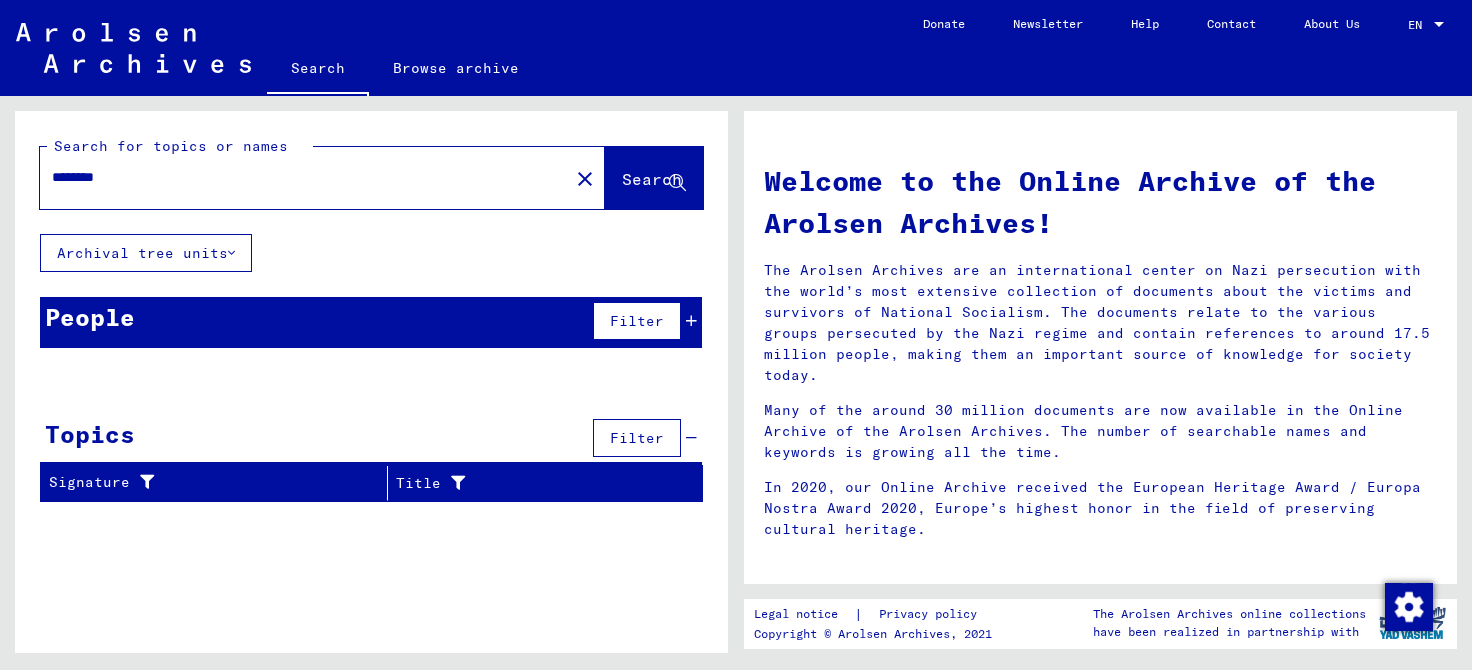 drag, startPoint x: 148, startPoint y: 163, endPoint x: 0, endPoint y: 166, distance: 148.0304 